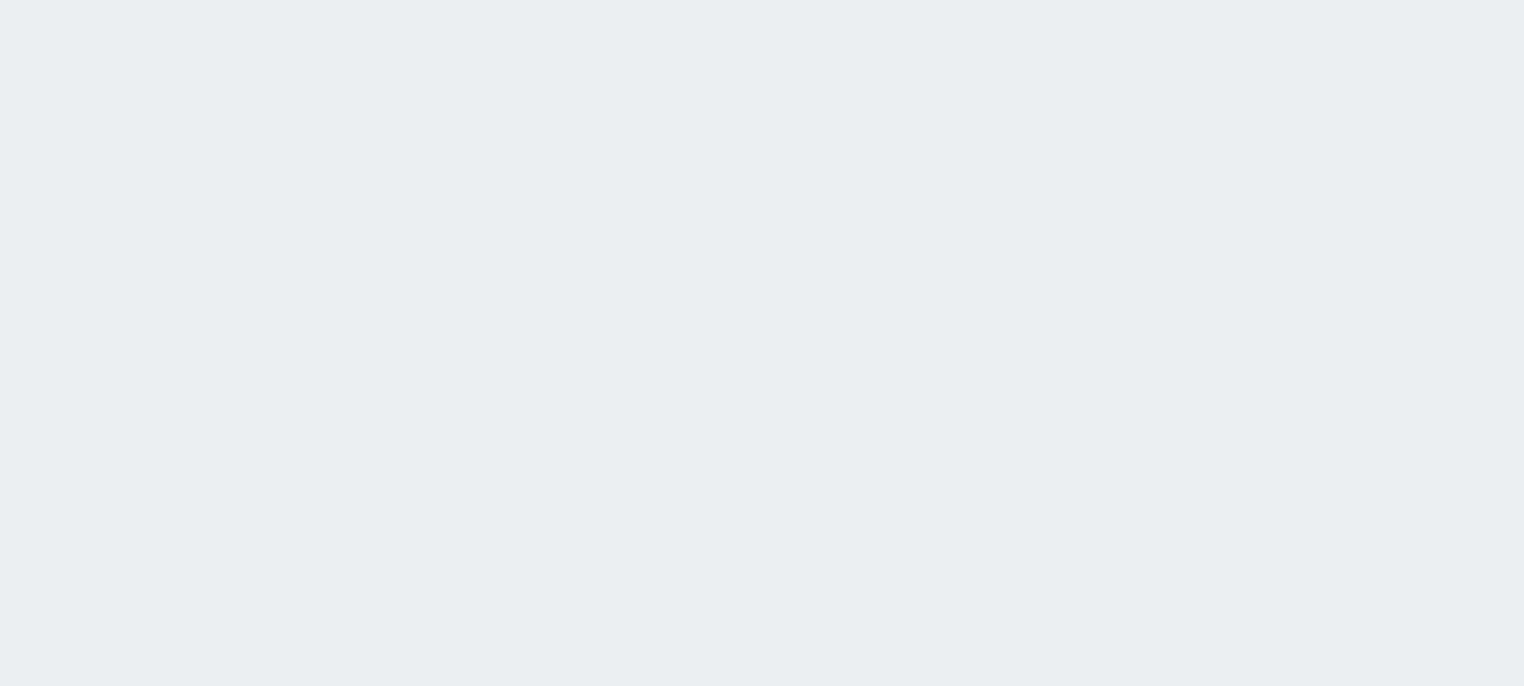 scroll, scrollTop: 0, scrollLeft: 0, axis: both 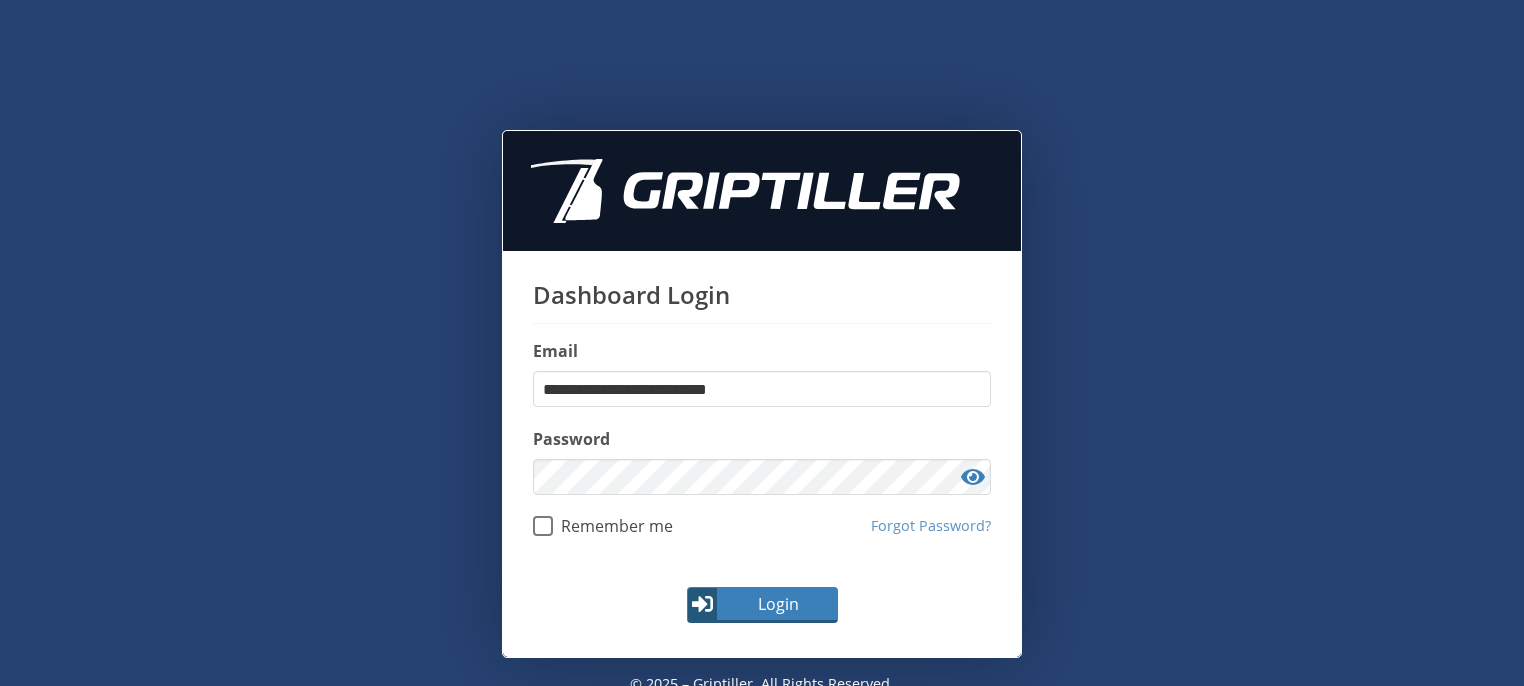 type on "**********" 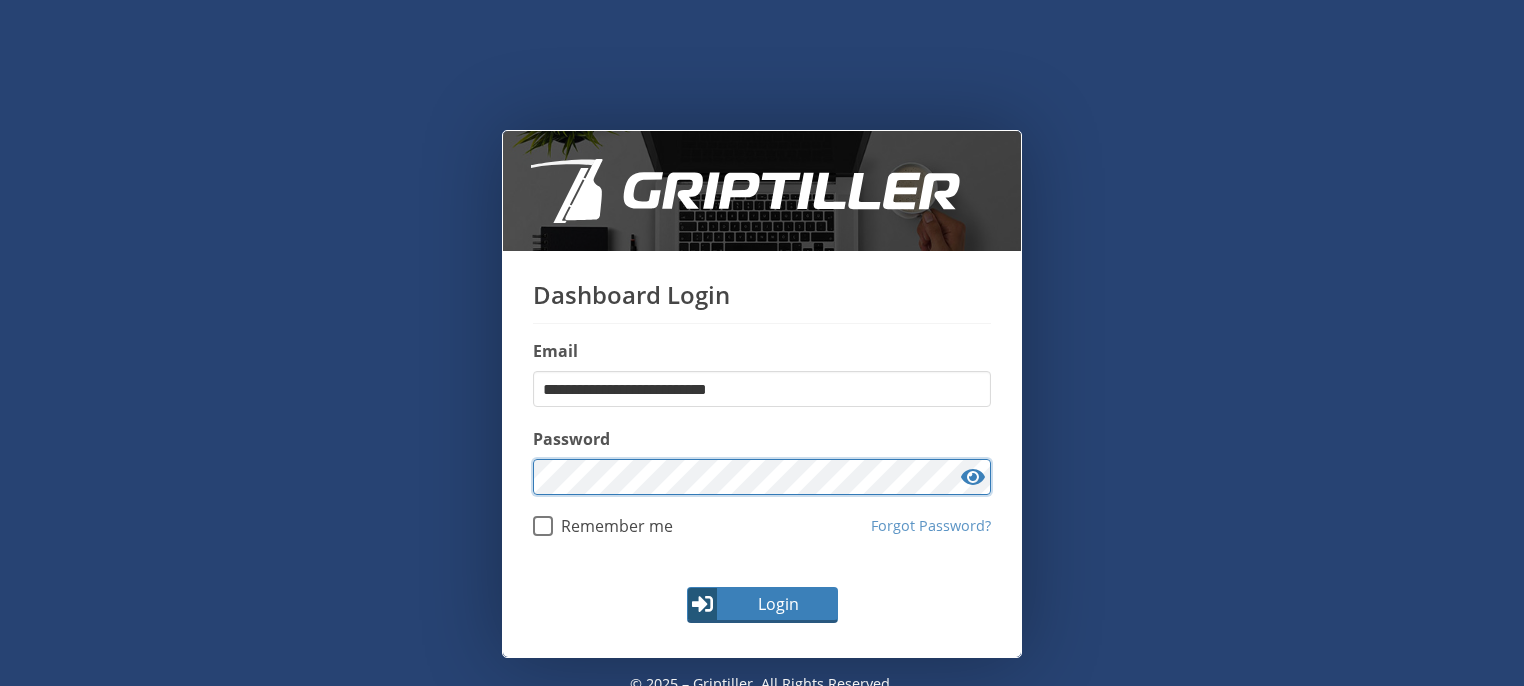 click on "Login" at bounding box center [762, 605] 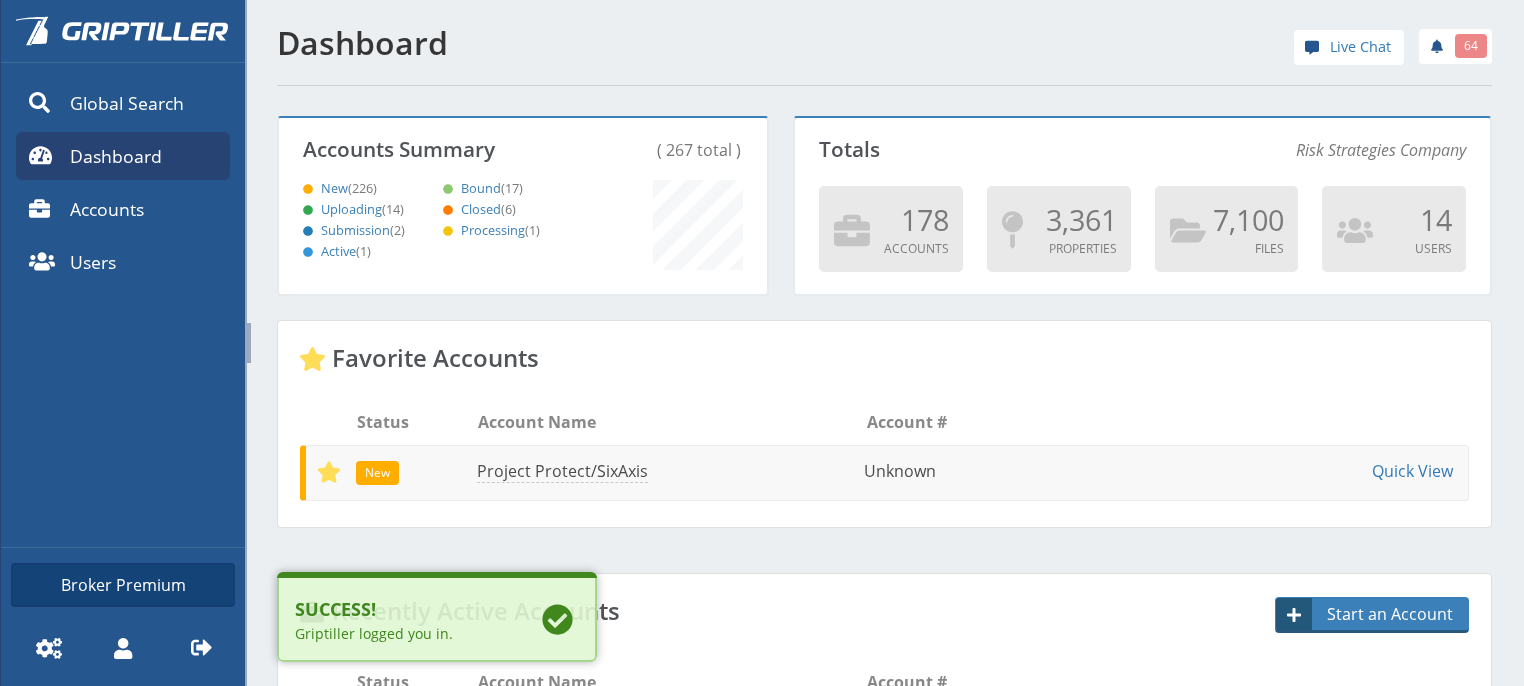 scroll, scrollTop: 999823, scrollLeft: 999517, axis: both 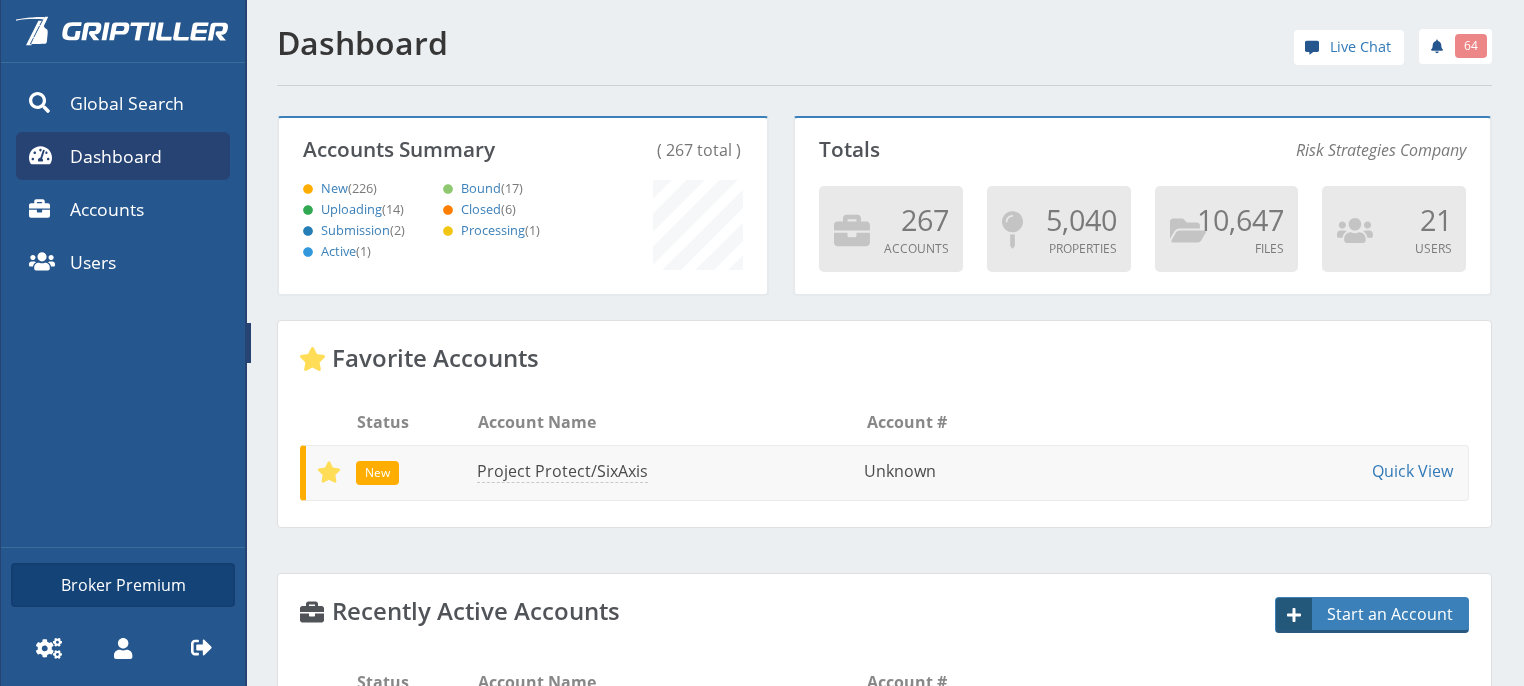 click on "Dashboard" at bounding box center (116, 156) 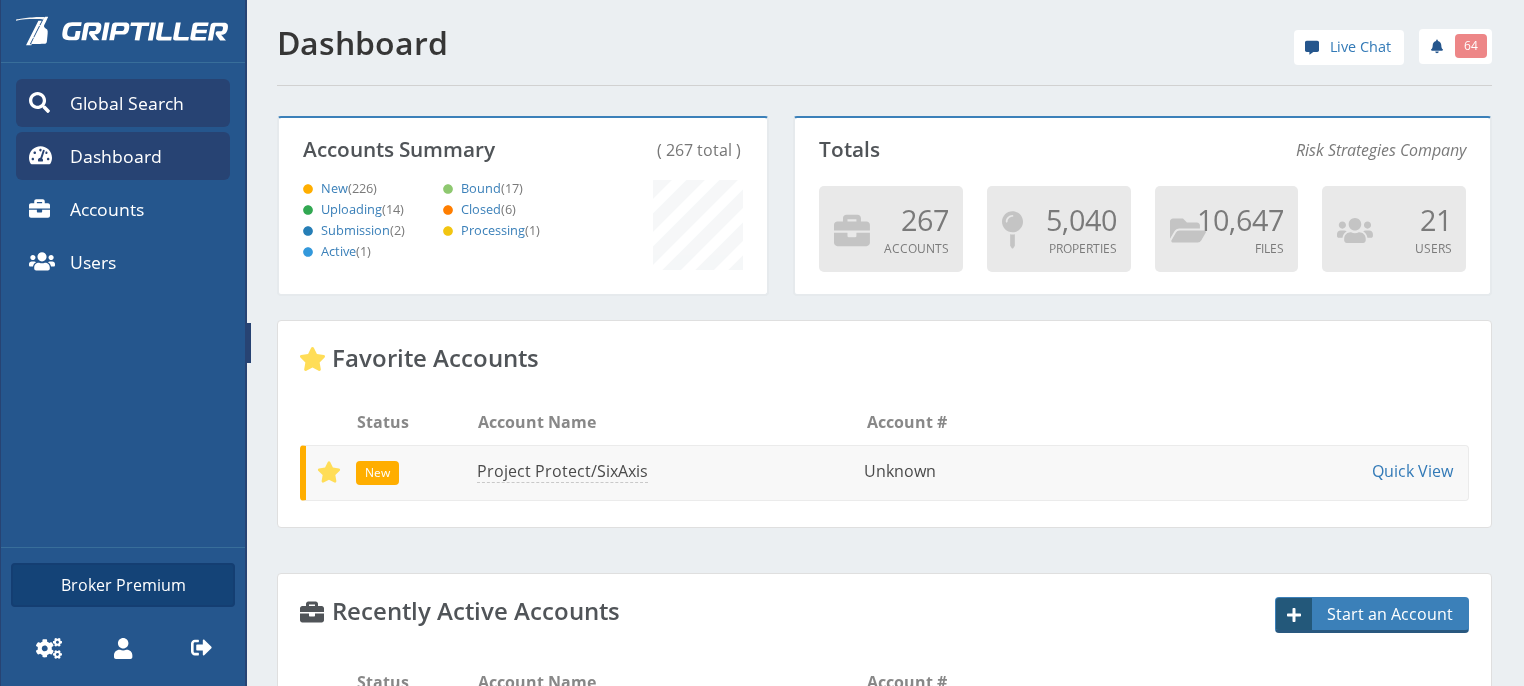 click on "Global Search" at bounding box center [127, 103] 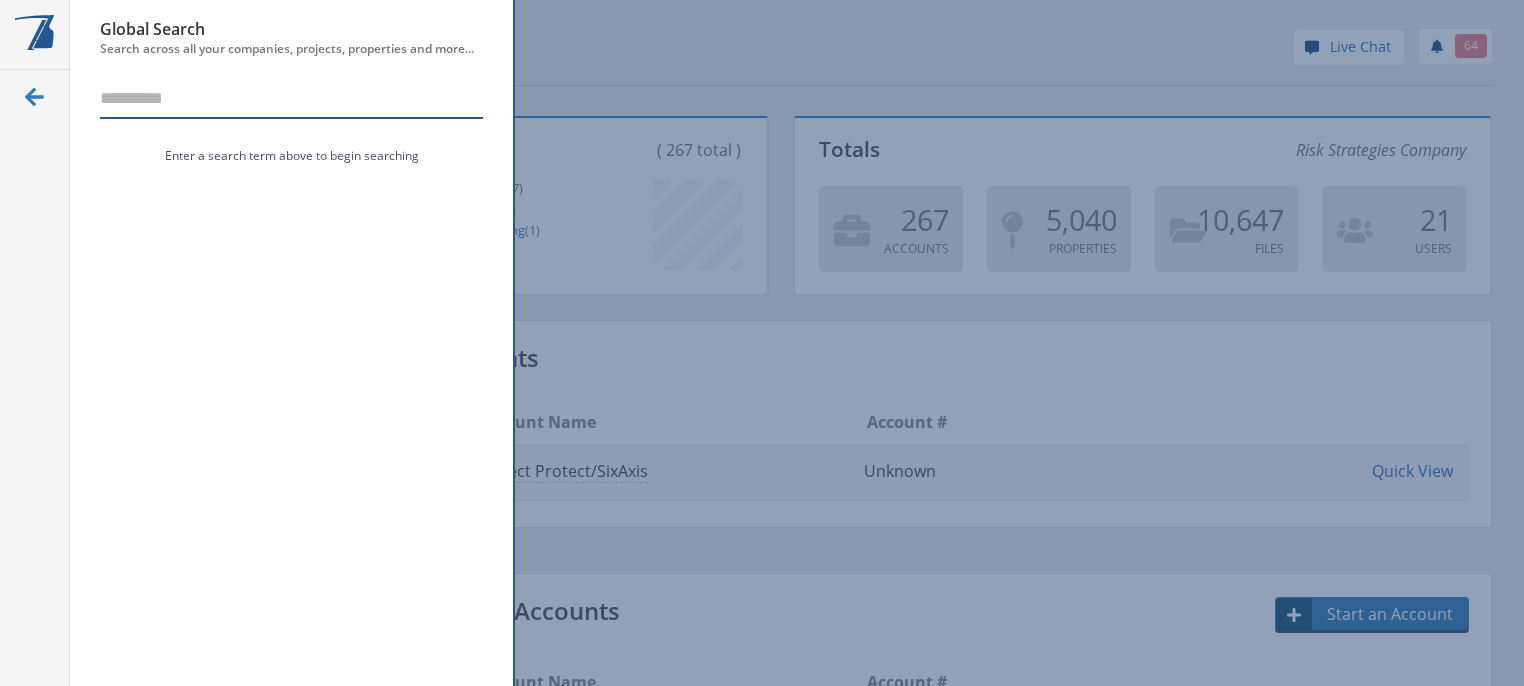 click at bounding box center [291, 100] 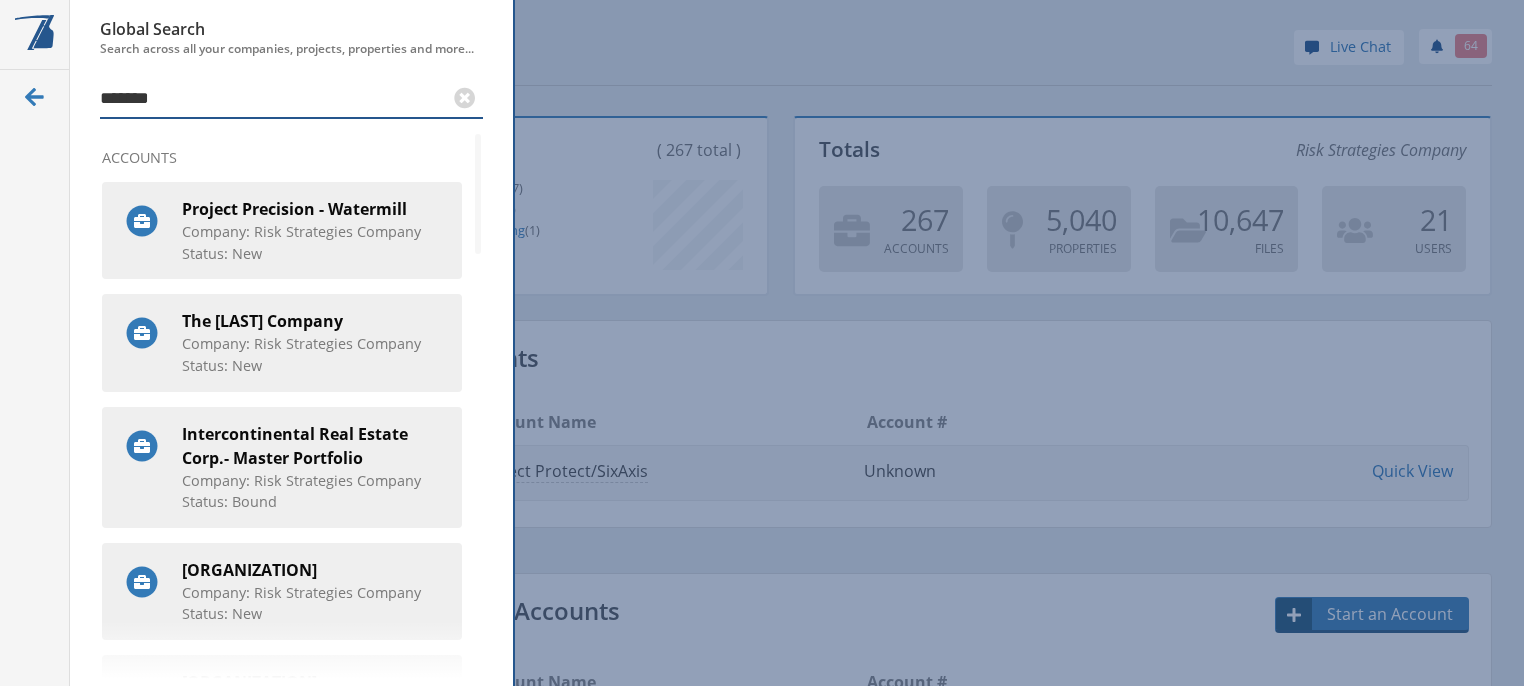 type on "*******" 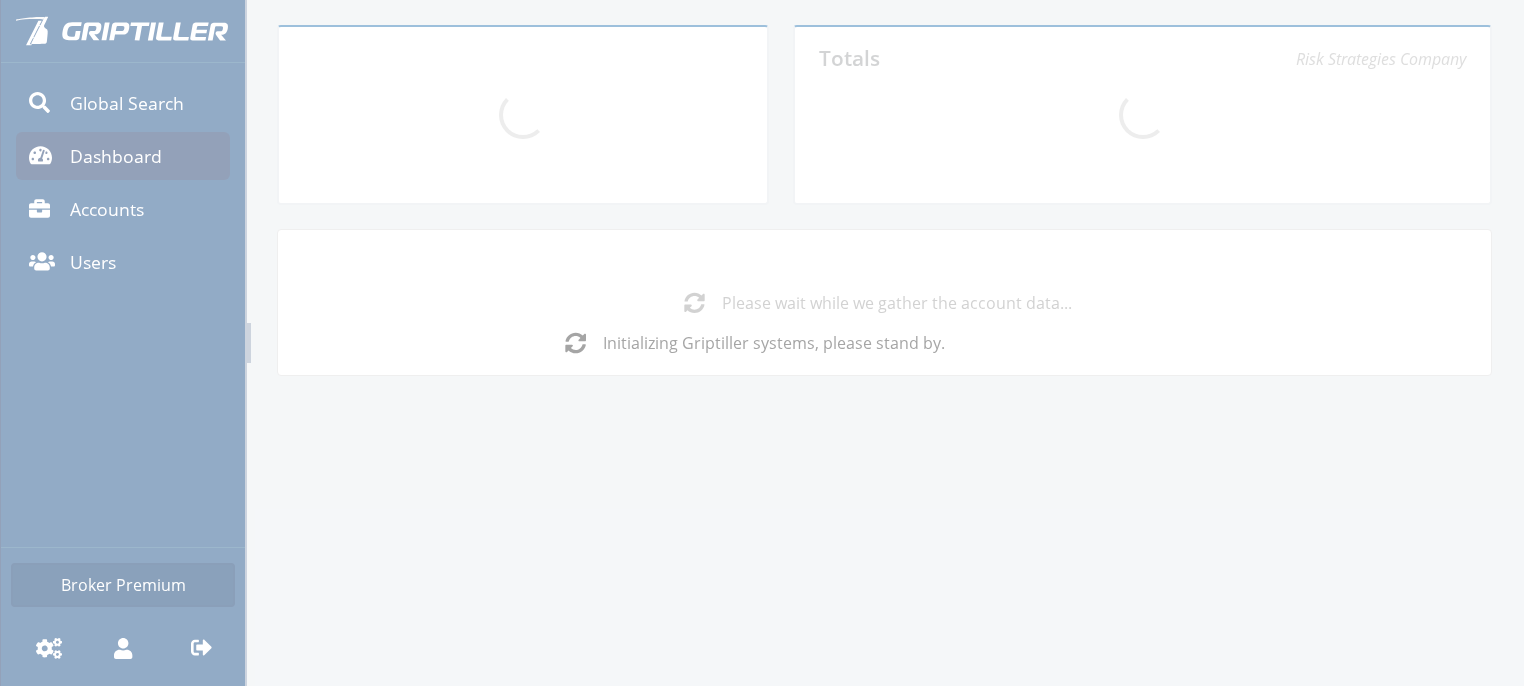 scroll, scrollTop: 0, scrollLeft: 0, axis: both 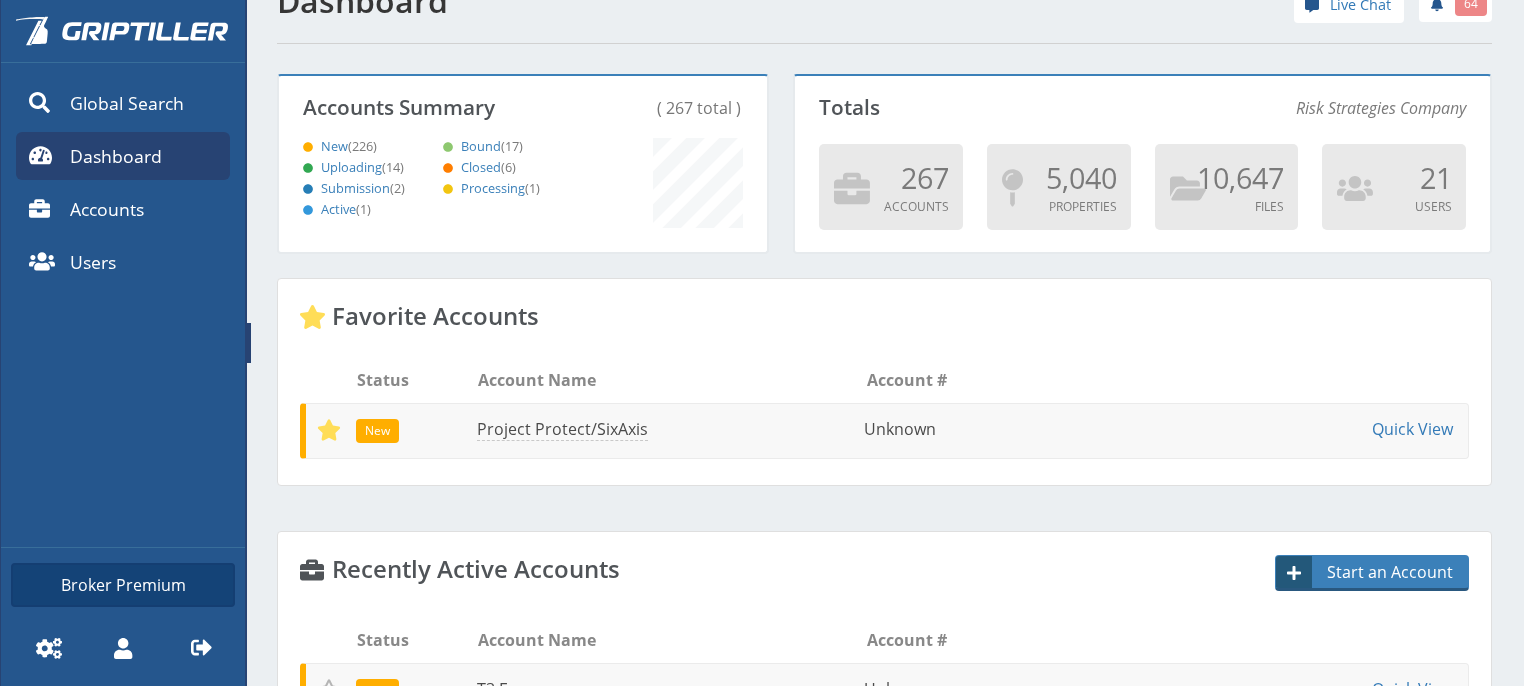 click on "Dashboard" at bounding box center (116, 156) 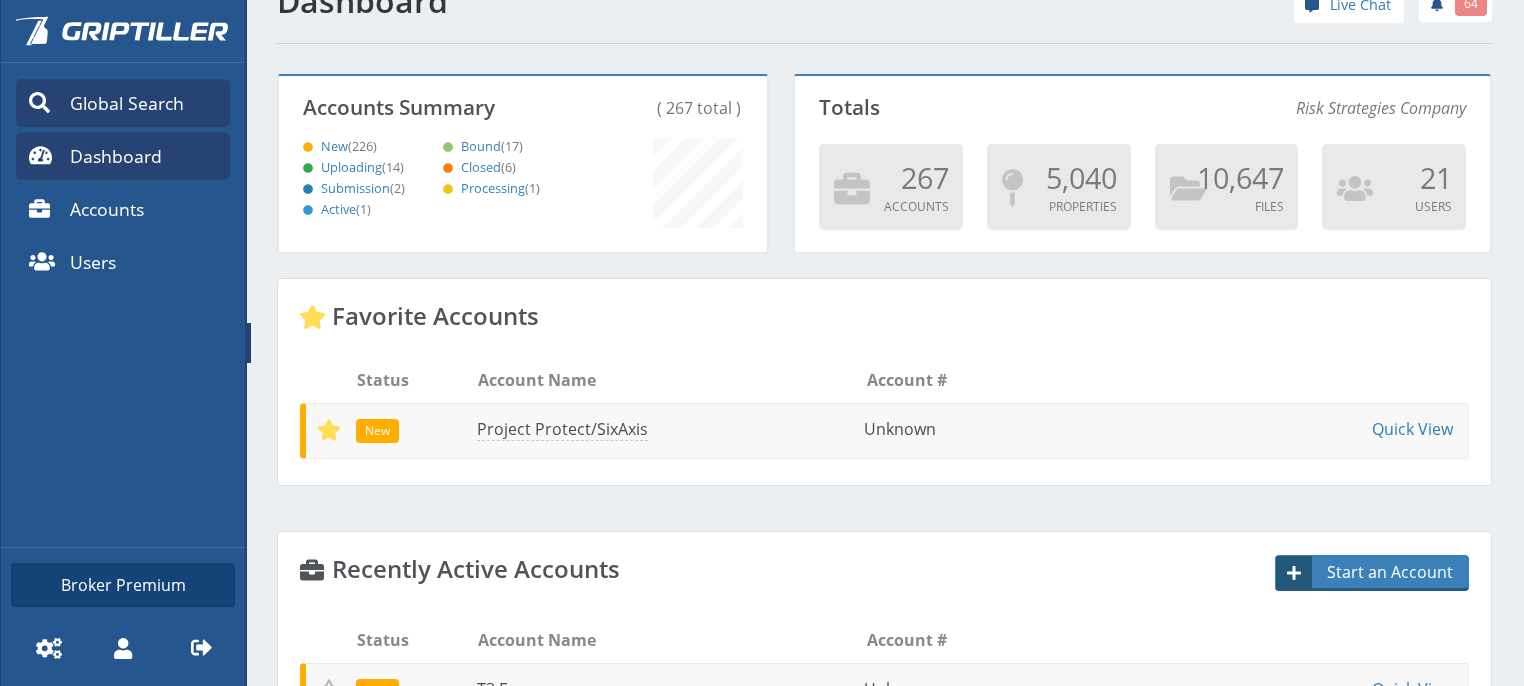 click on "Global Search" at bounding box center [123, 103] 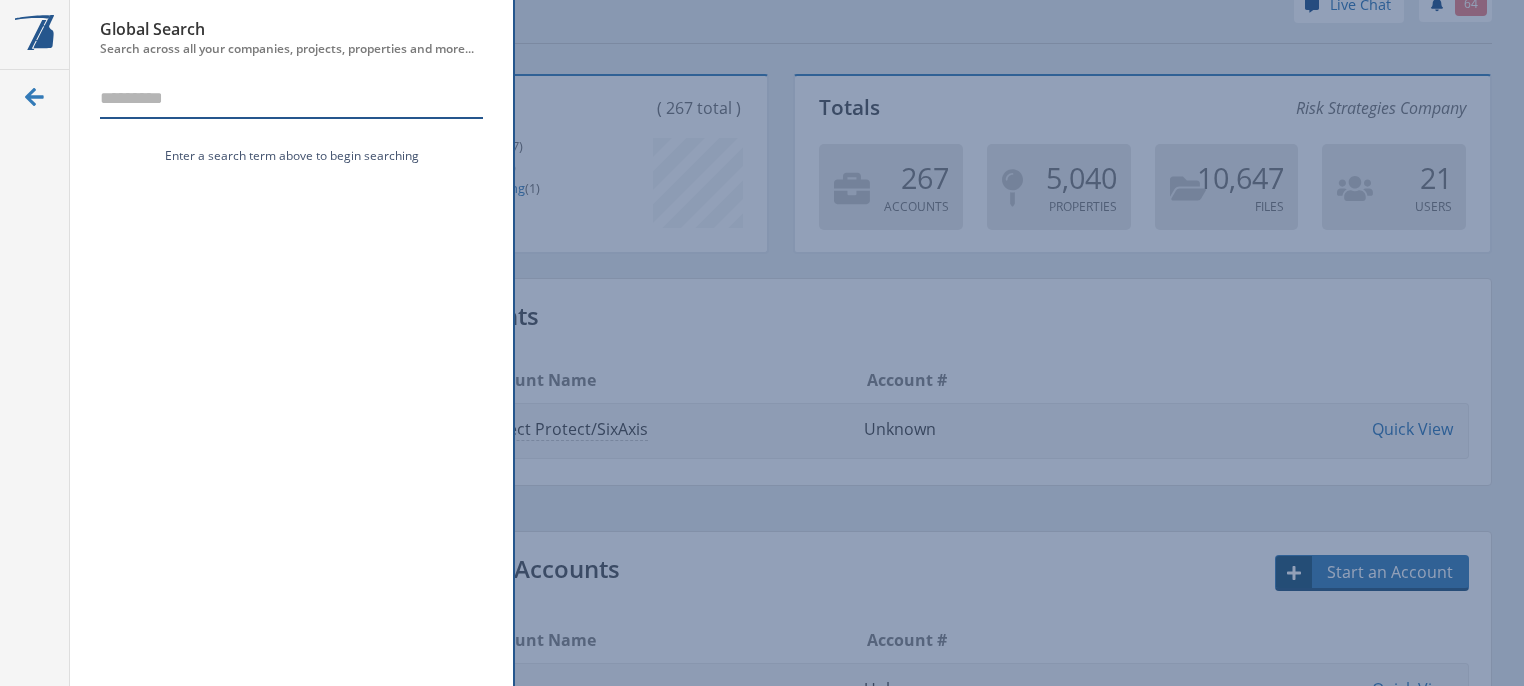 click at bounding box center (291, 100) 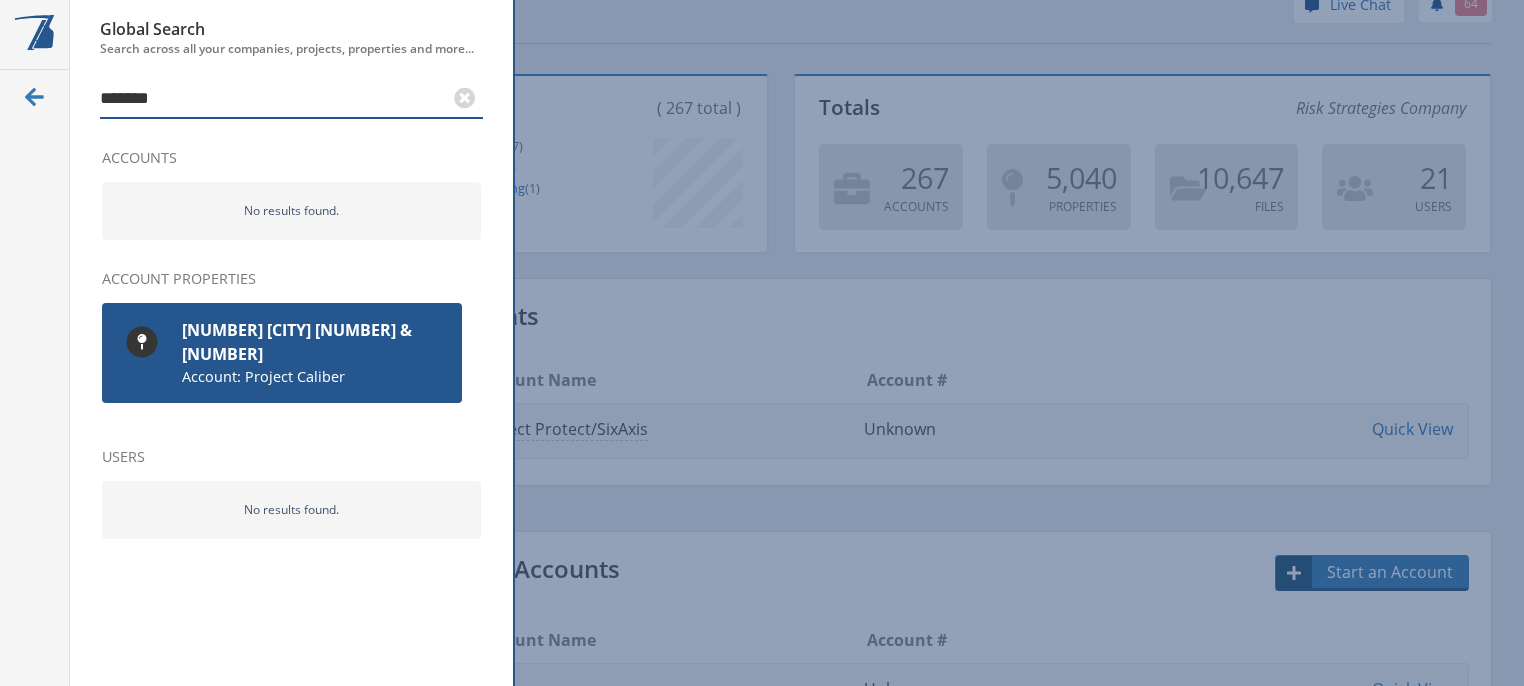 type on "*******" 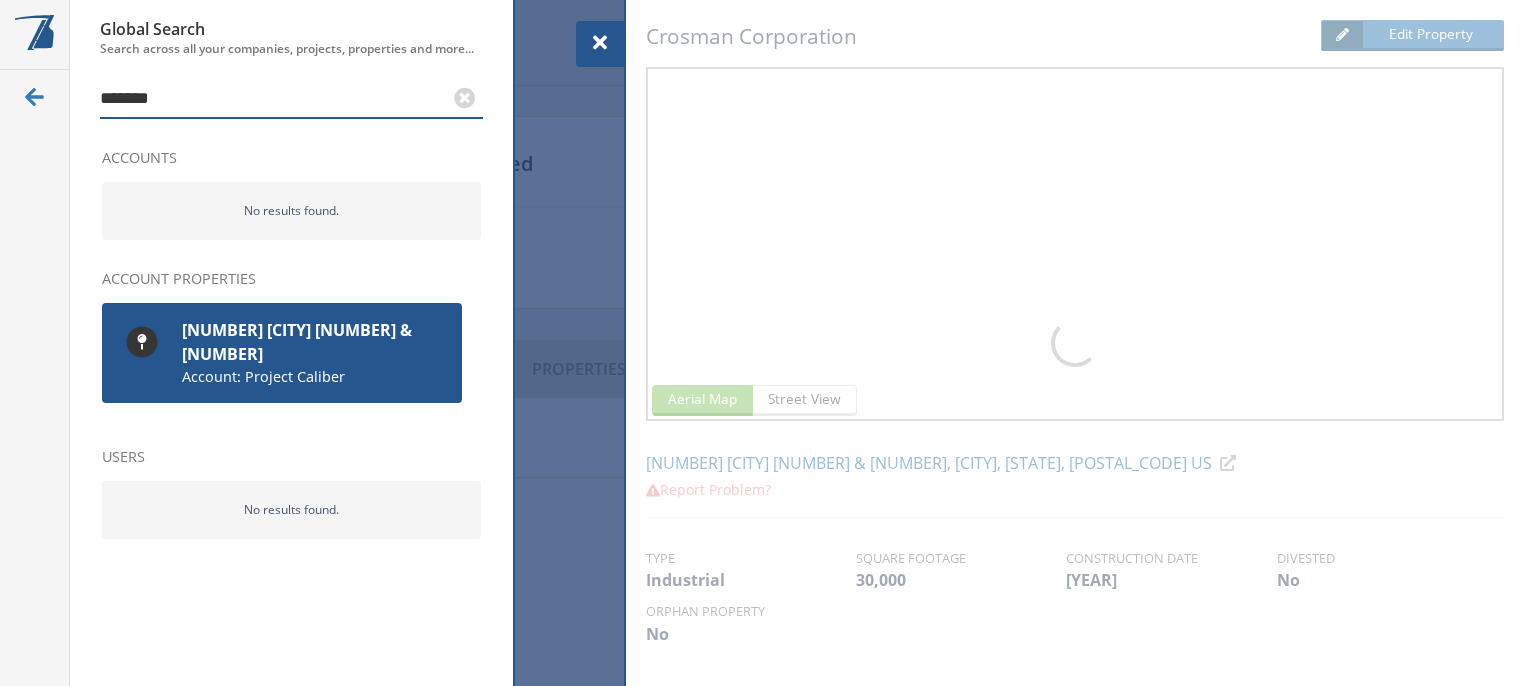 scroll, scrollTop: 999823, scrollLeft: 999589, axis: both 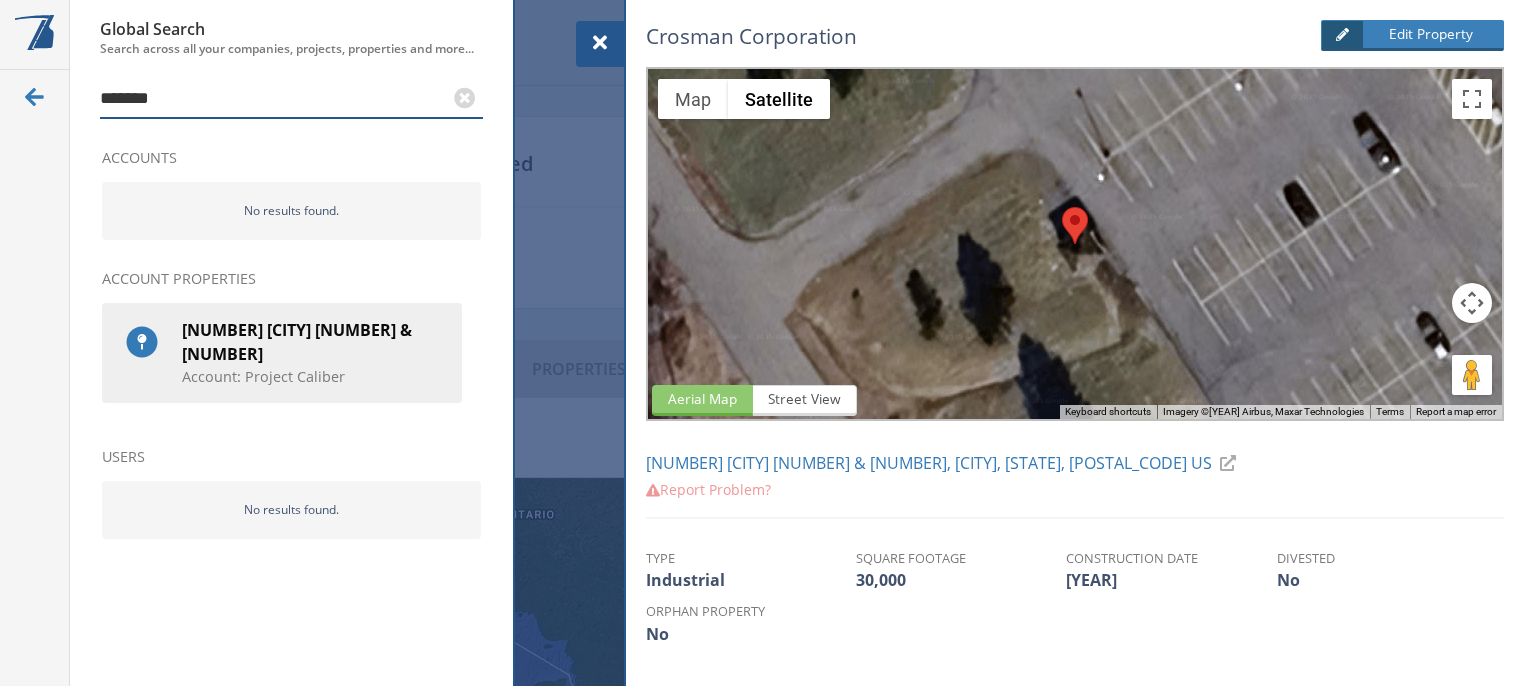 click at bounding box center [600, 43] 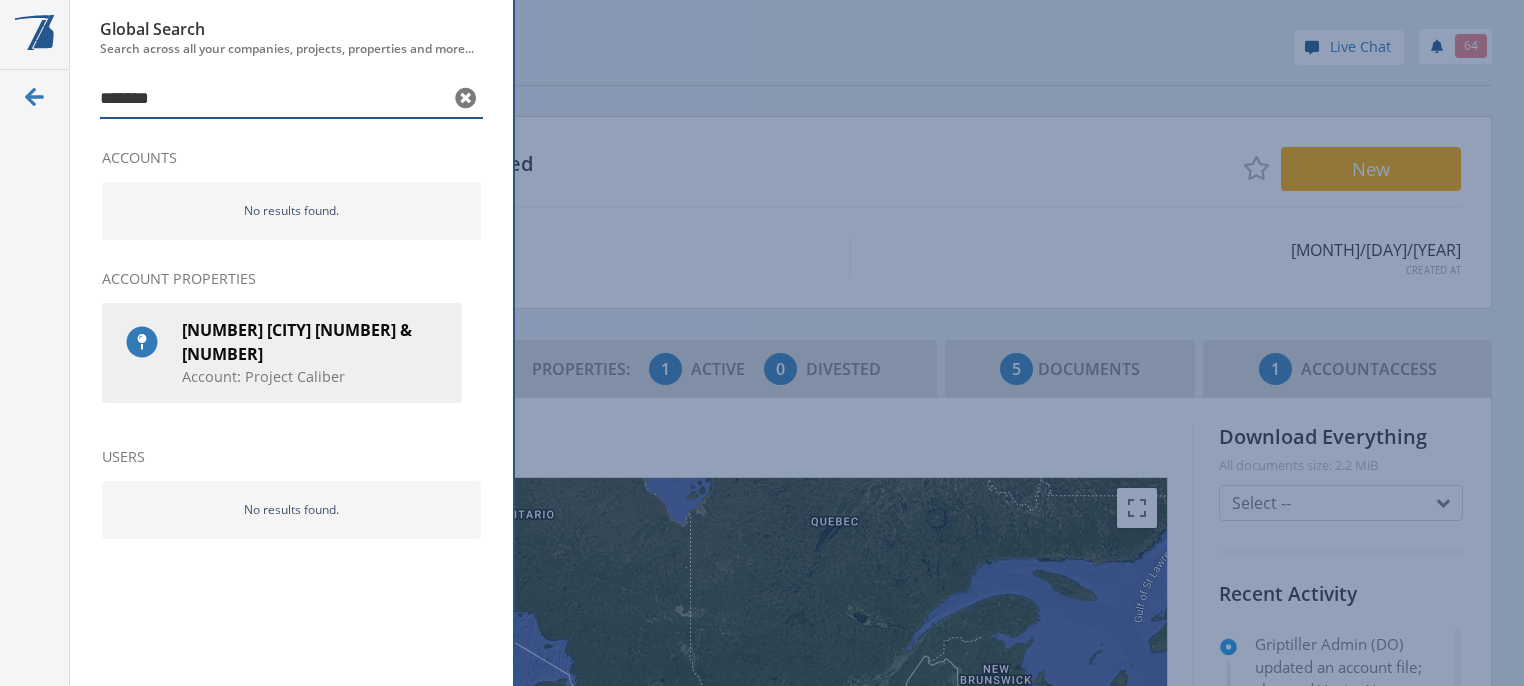 click at bounding box center [466, 98] 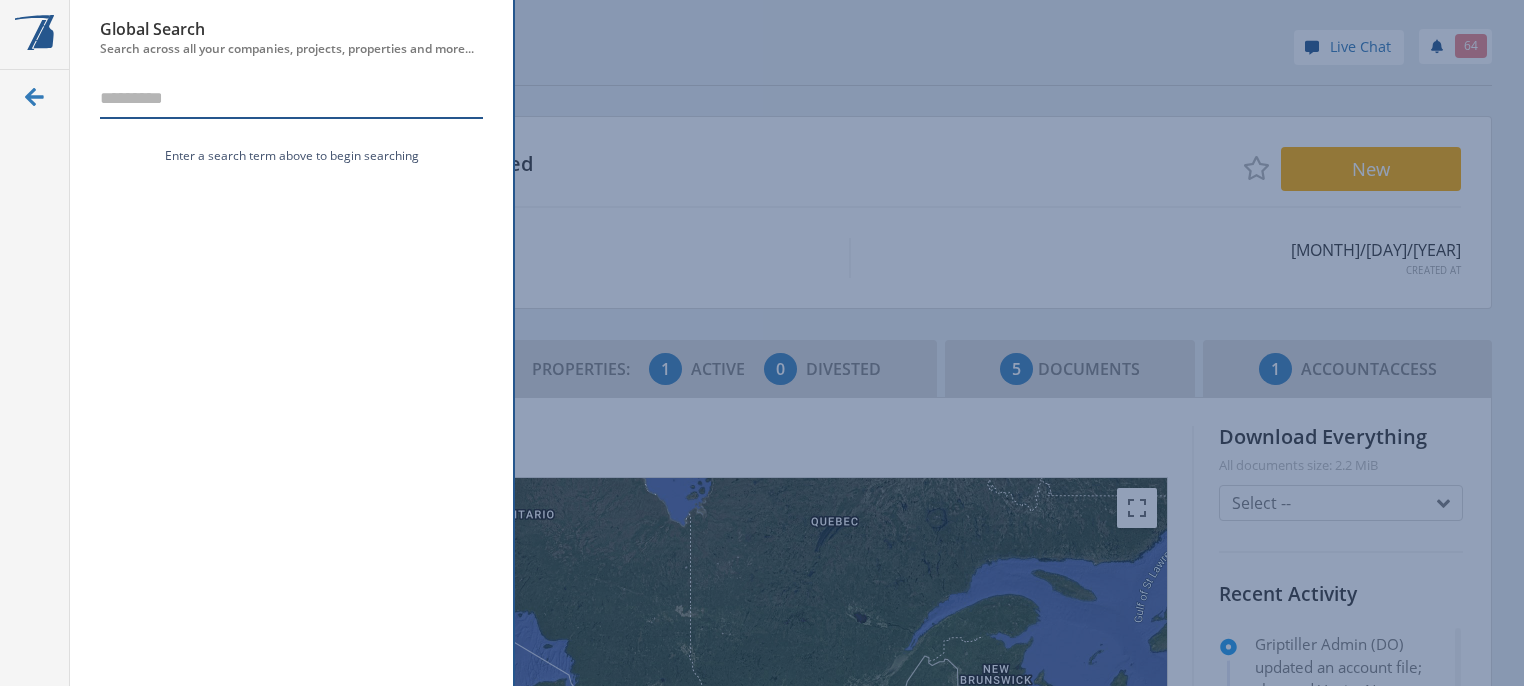 click at bounding box center (35, 343) 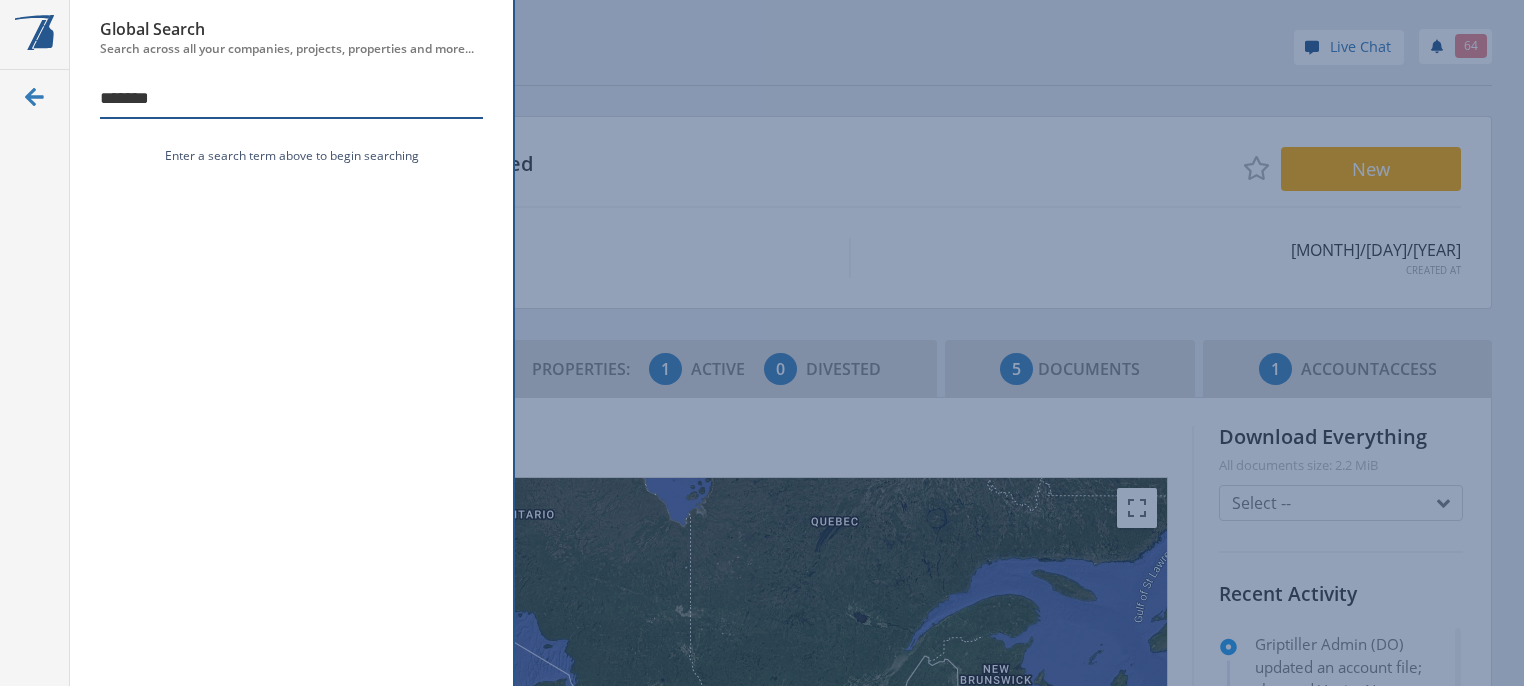 type on "*******" 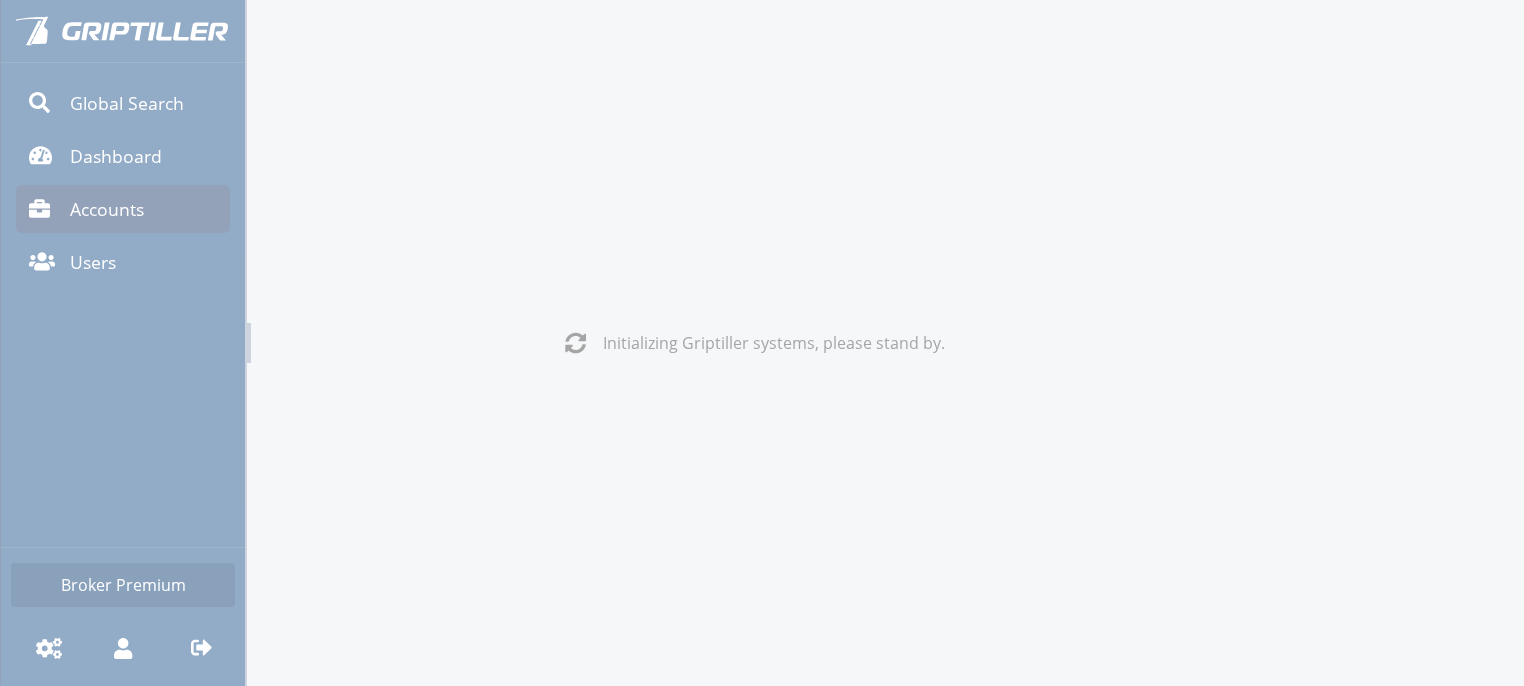 scroll, scrollTop: 0, scrollLeft: 0, axis: both 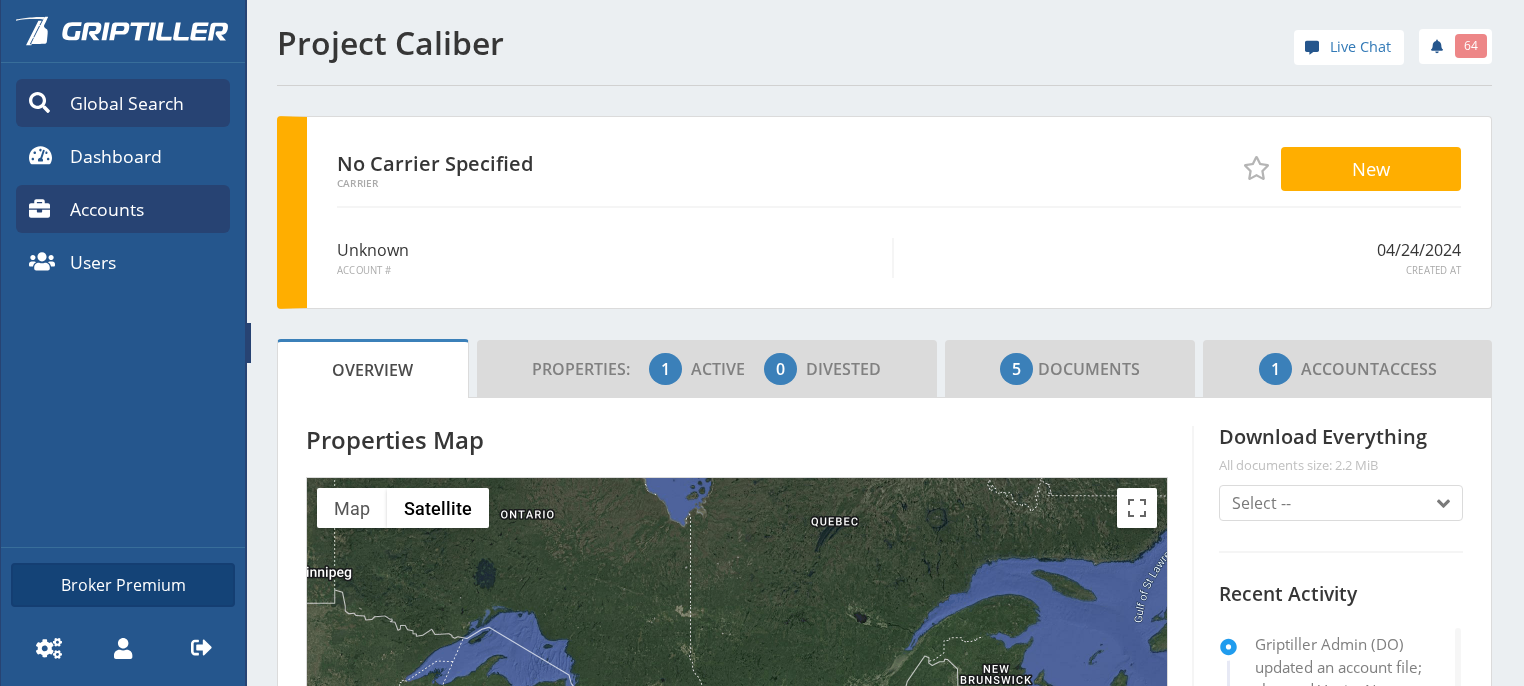 click on "Global Search" at bounding box center [127, 103] 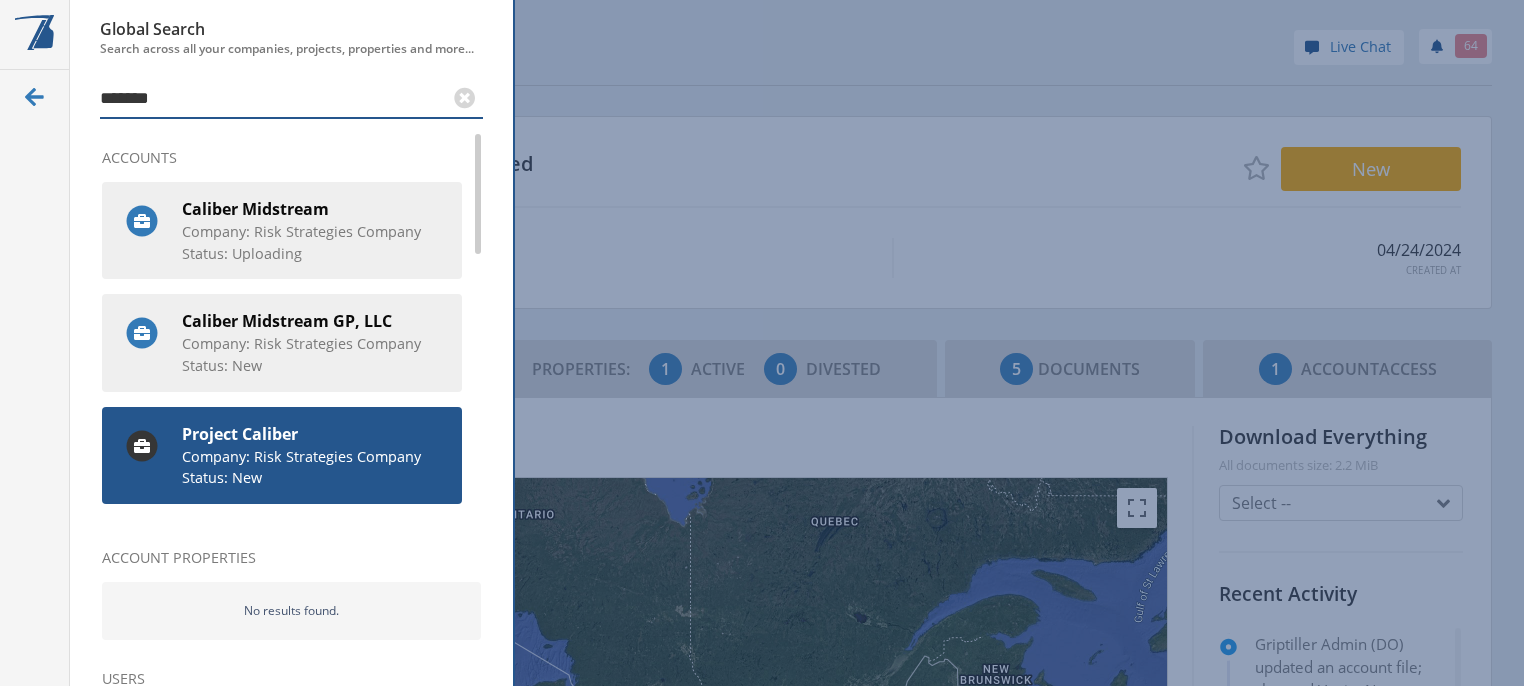type on "*******" 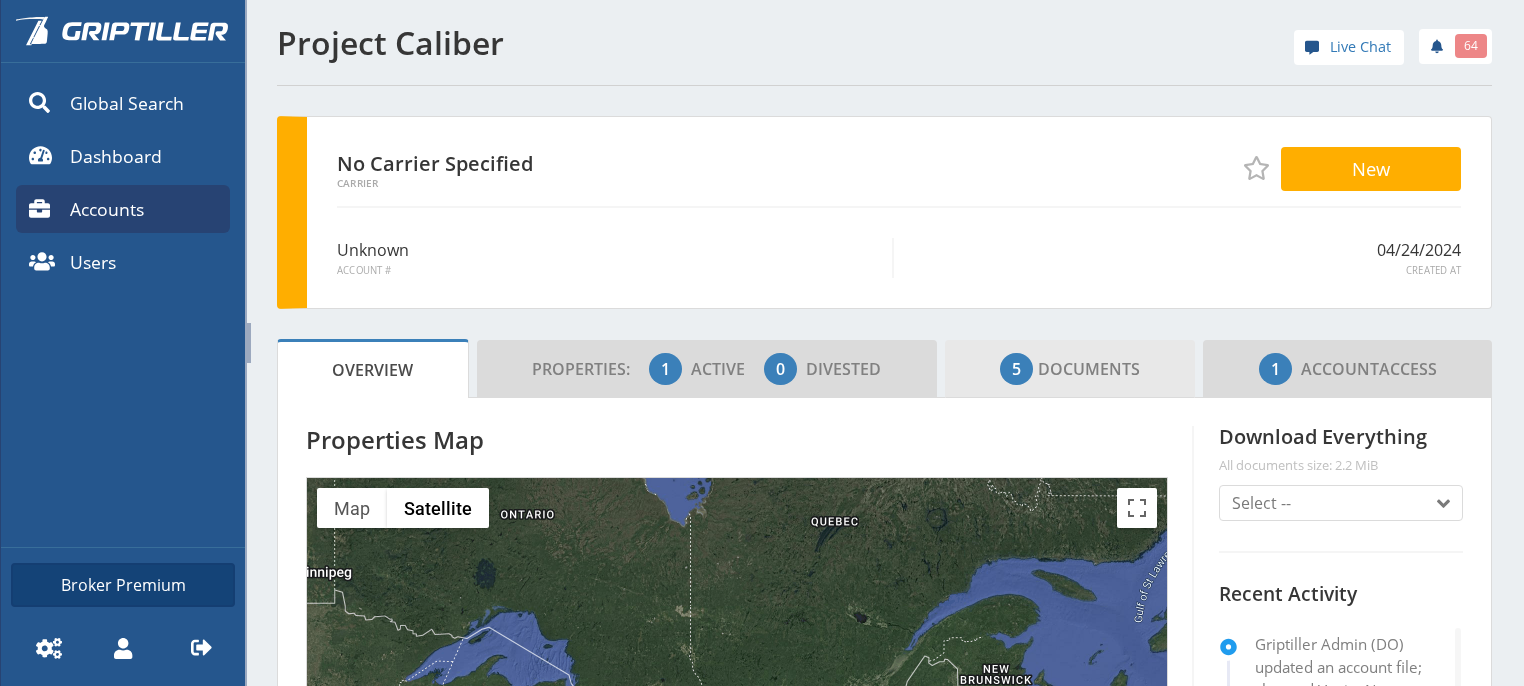 click on "5
Documents" at bounding box center (1070, 369) 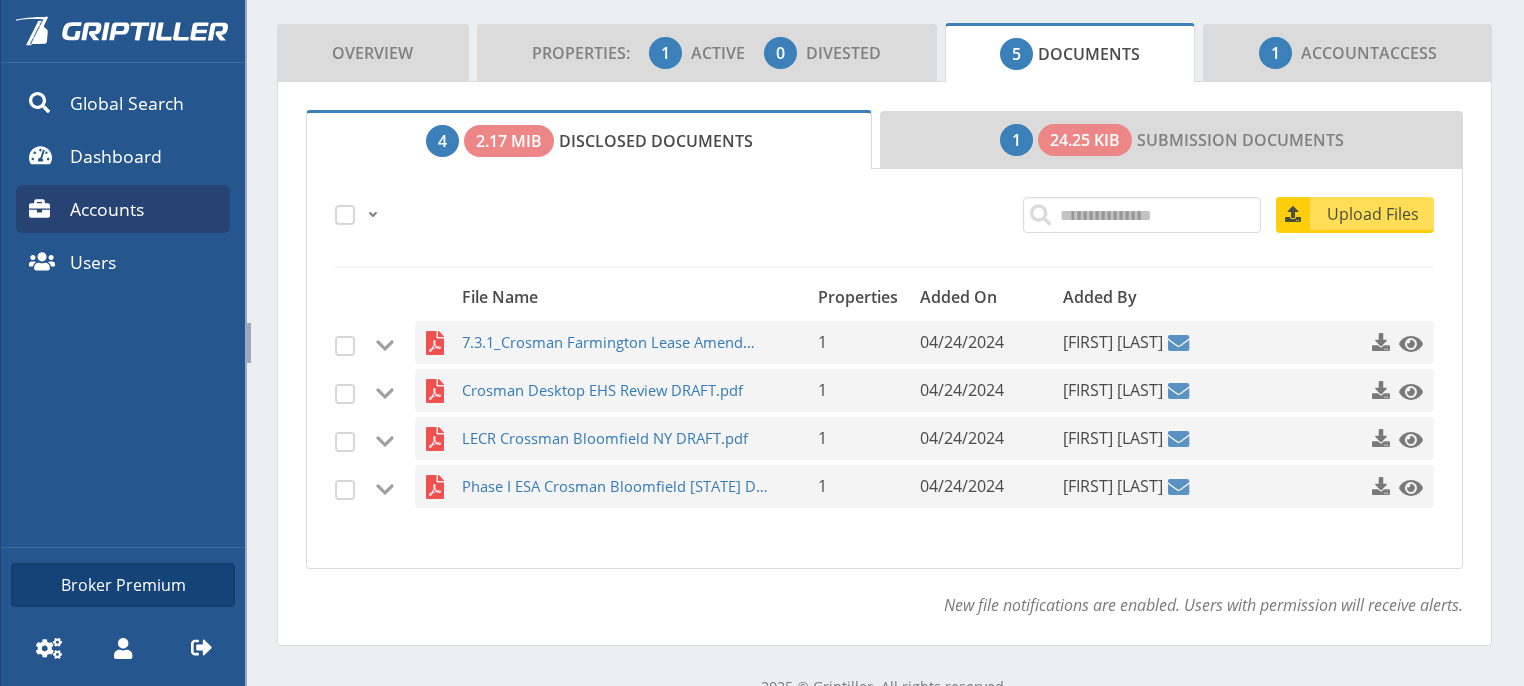 scroll, scrollTop: 316, scrollLeft: 0, axis: vertical 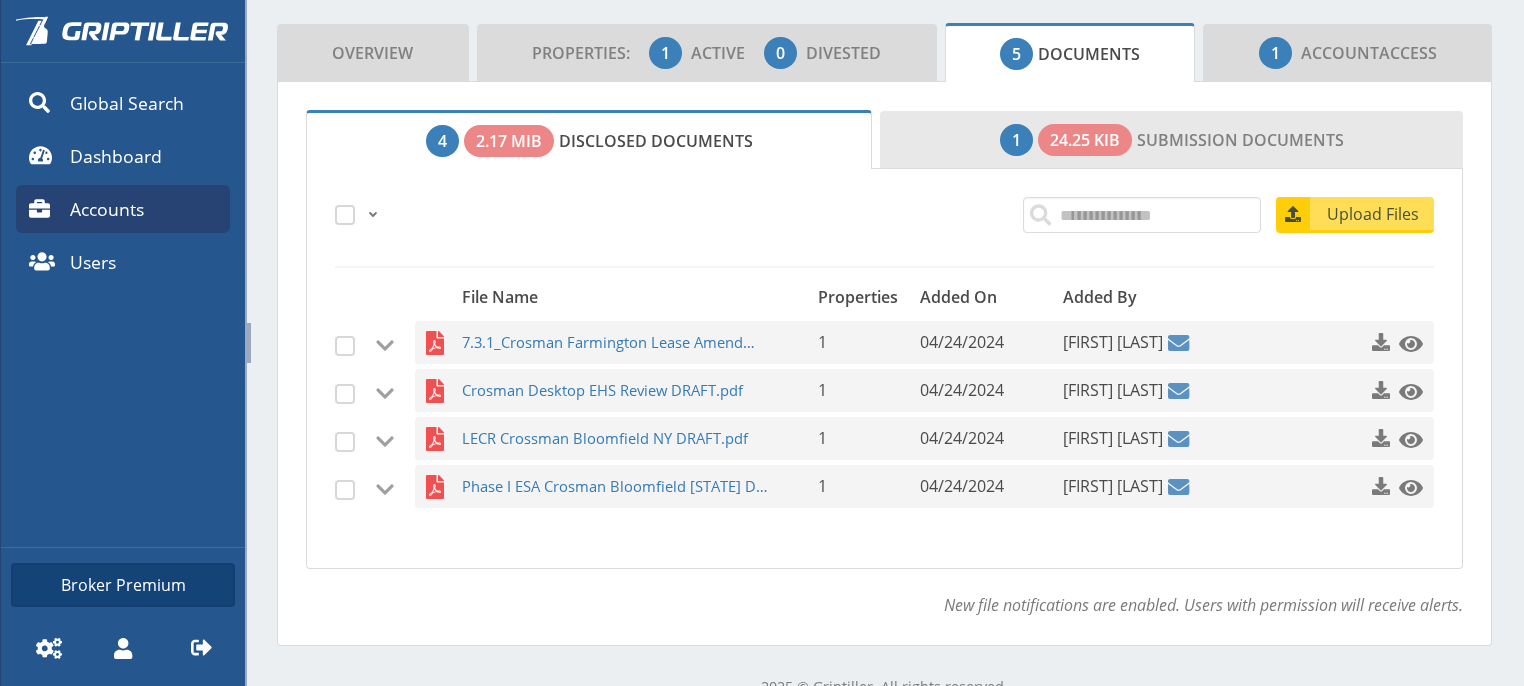 click on "24.25 KiB" at bounding box center [1085, 140] 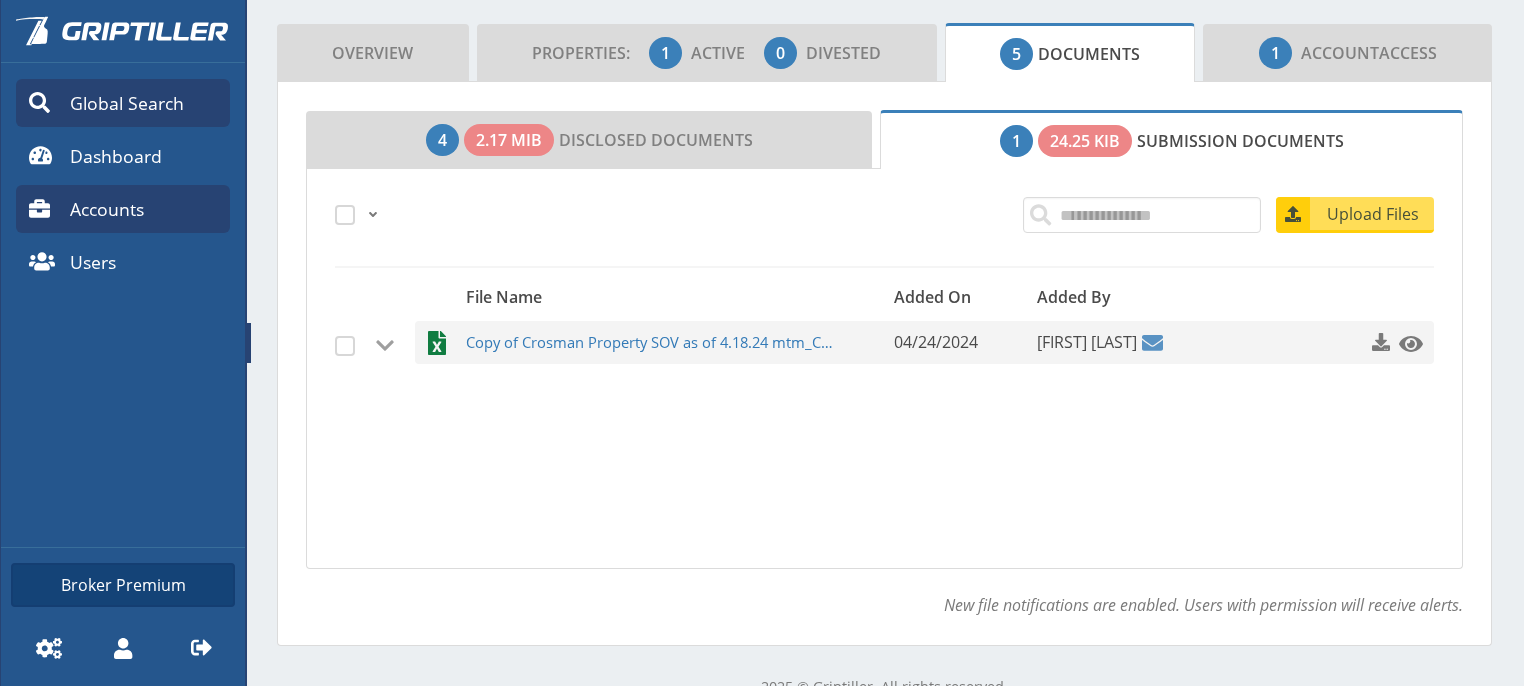 click on "Global Search" at bounding box center (127, 103) 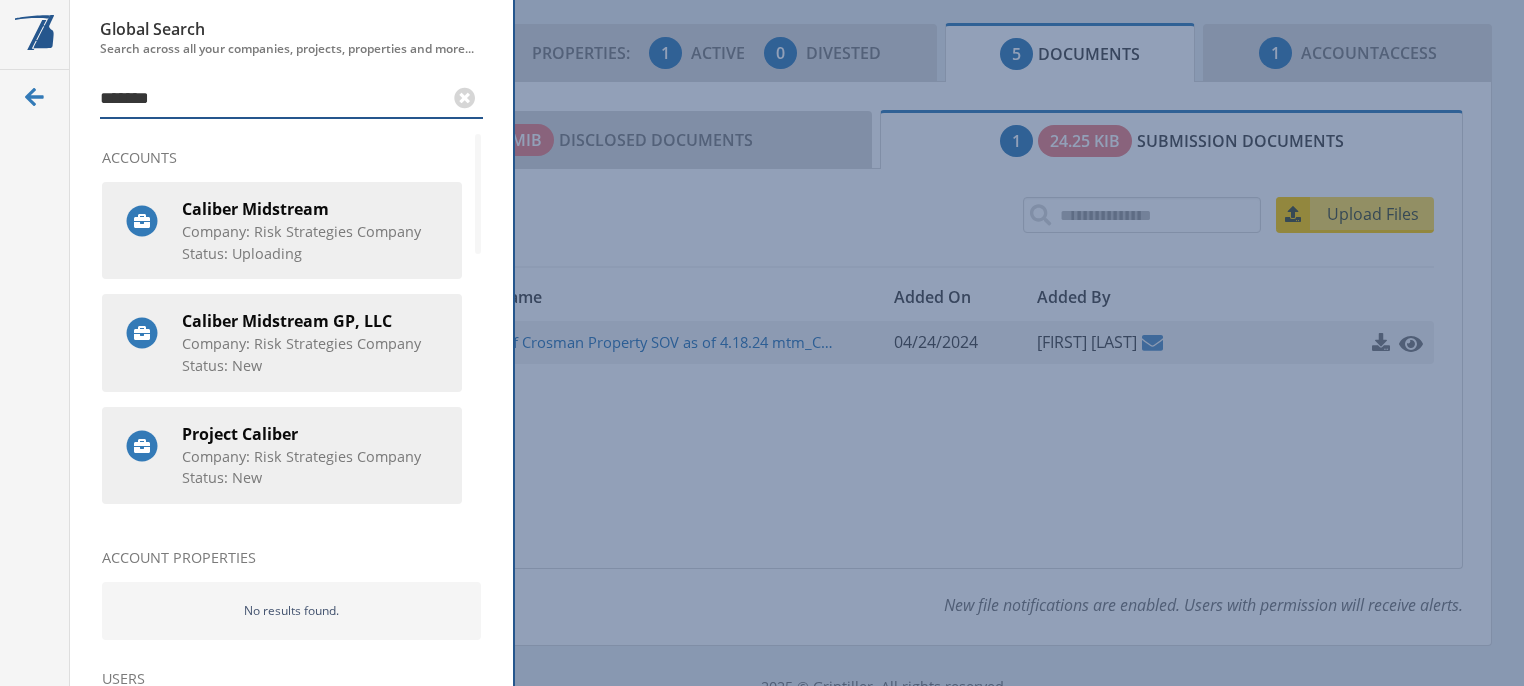 drag, startPoint x: 156, startPoint y: 97, endPoint x: 80, endPoint y: 112, distance: 77.46612 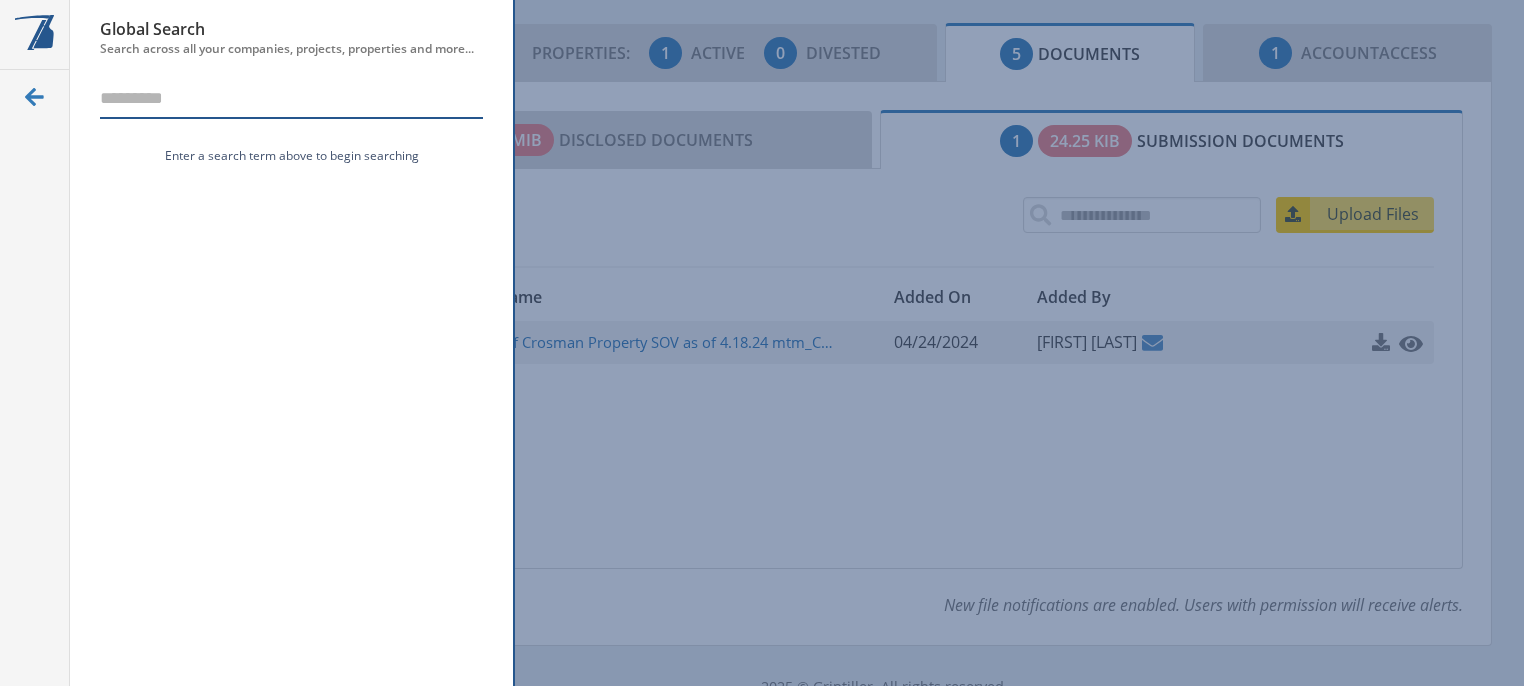 type 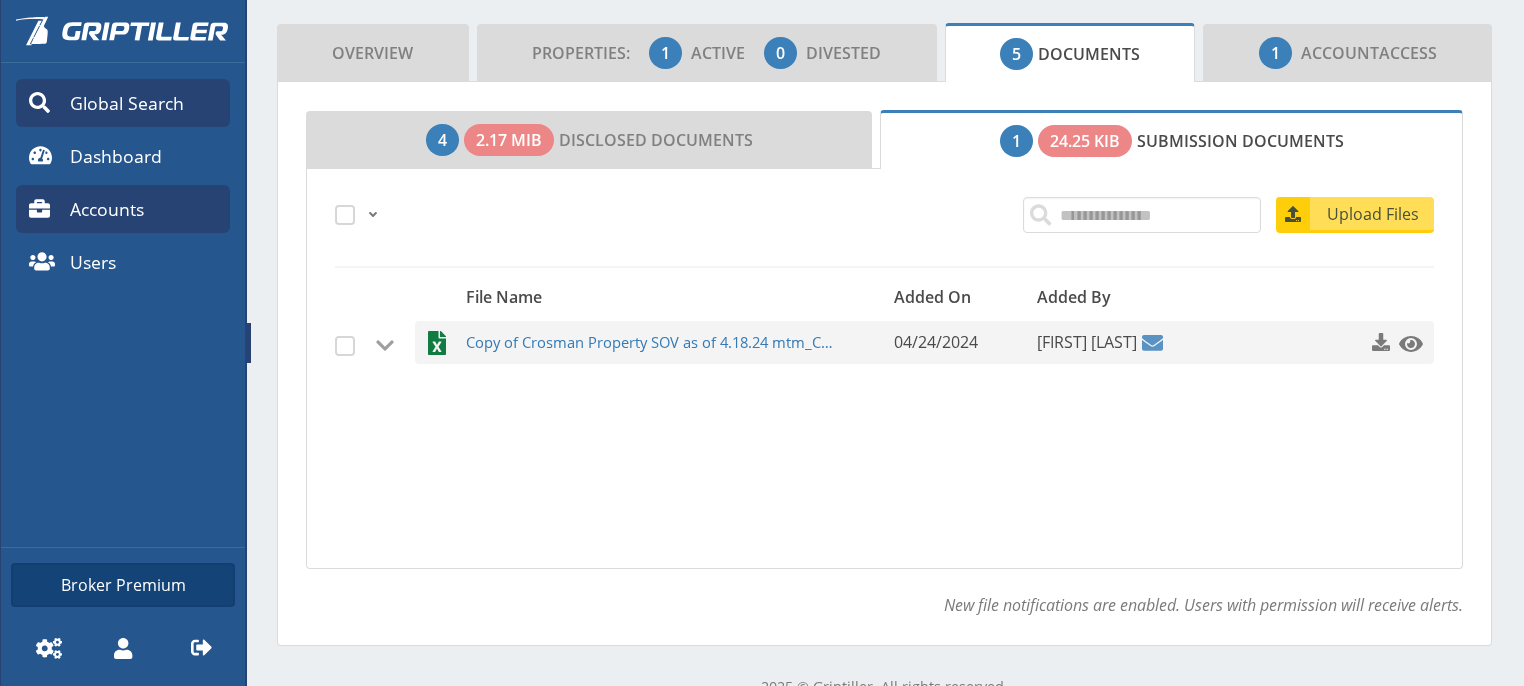 click on "Global Search" at bounding box center (127, 103) 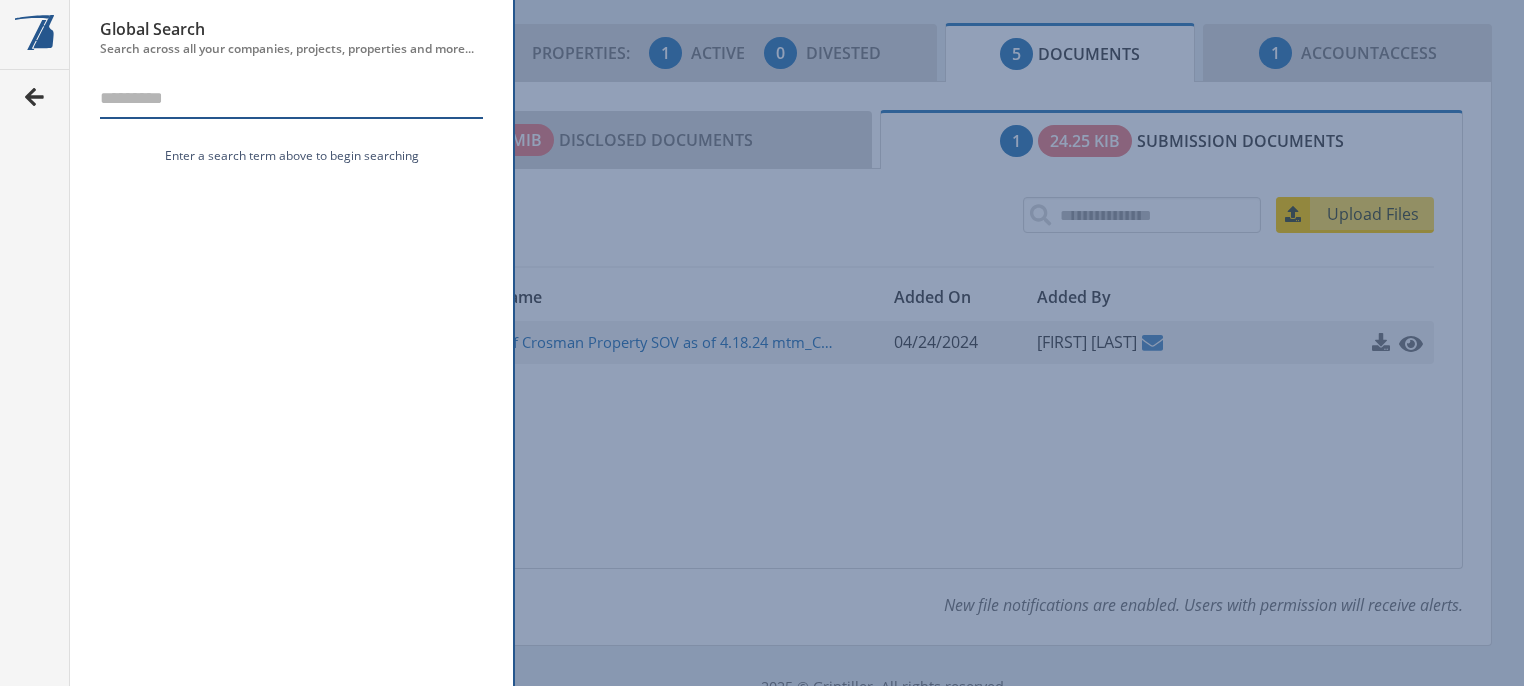 click at bounding box center (35, 97) 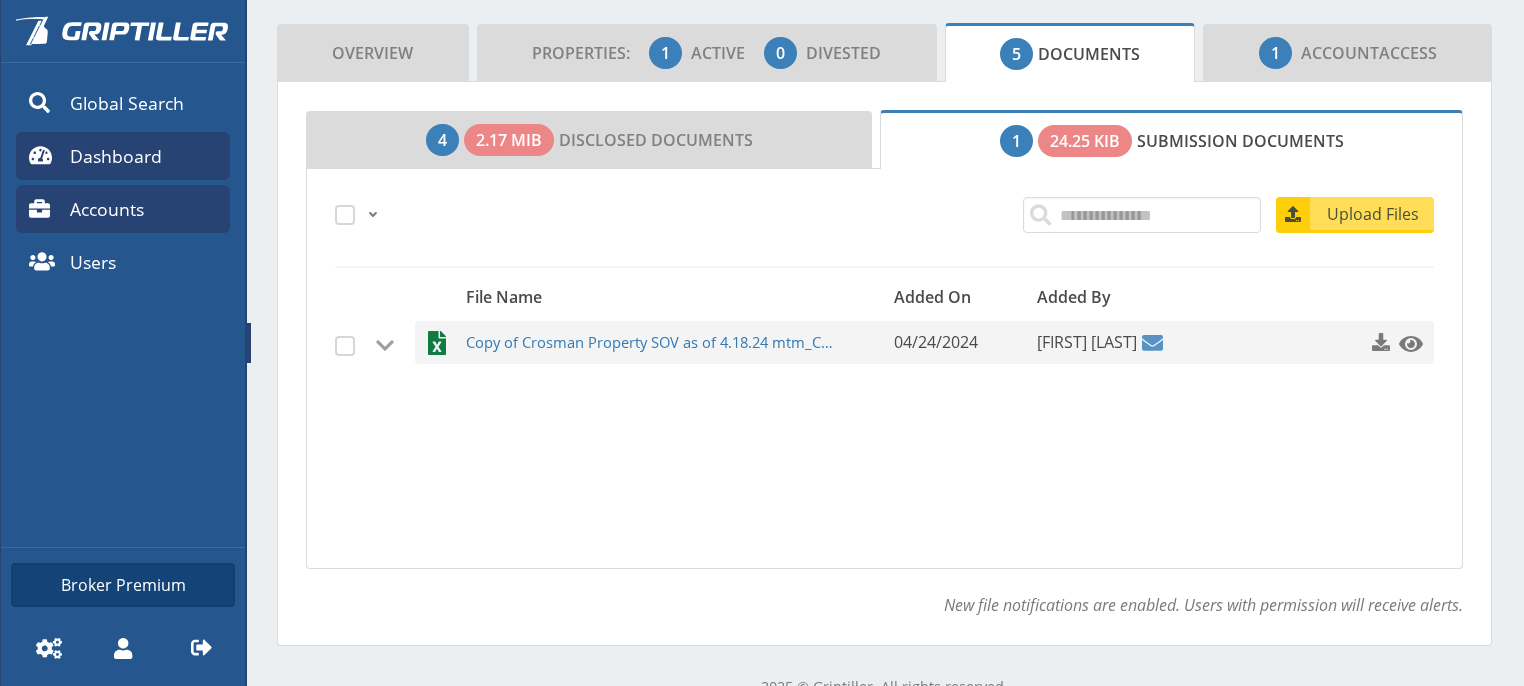 click on "Dashboard" at bounding box center [116, 156] 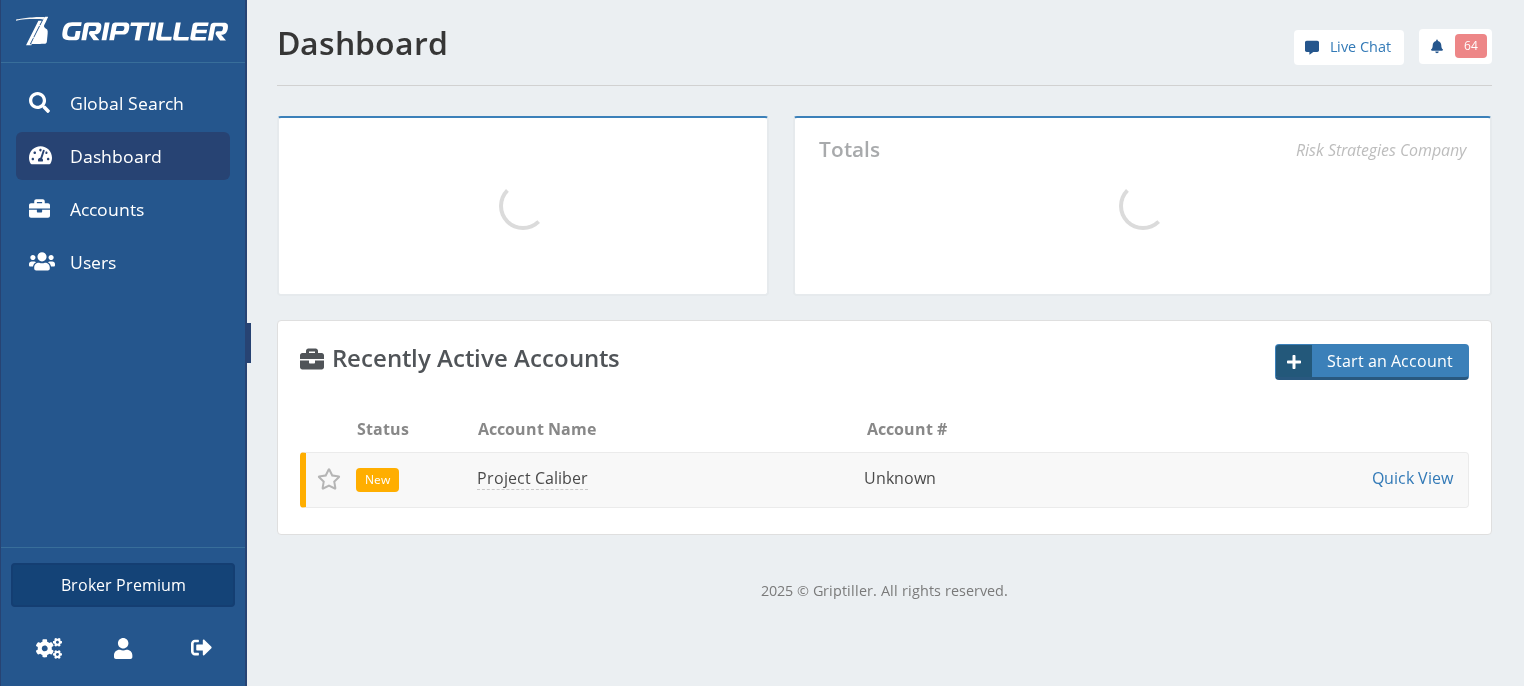 scroll, scrollTop: 0, scrollLeft: 0, axis: both 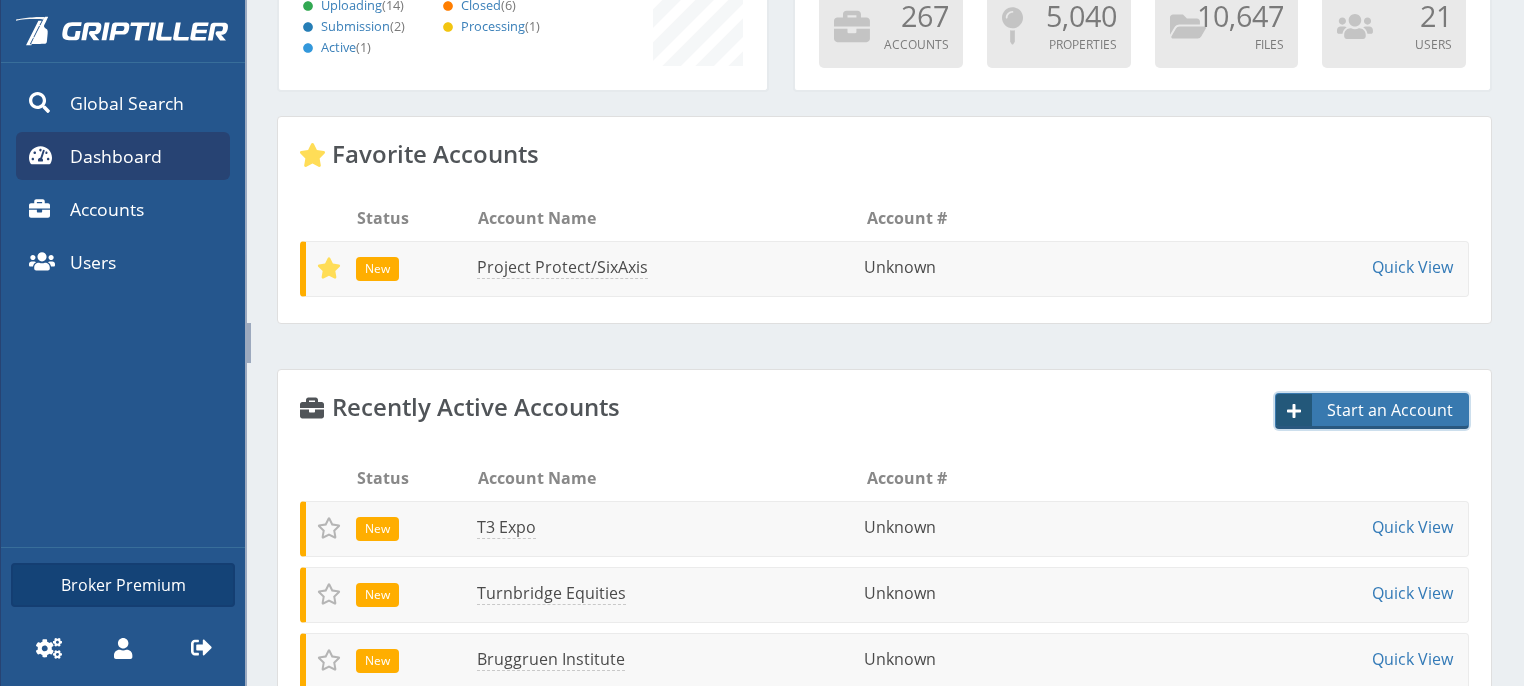 click on "Start an Account" at bounding box center [1391, 410] 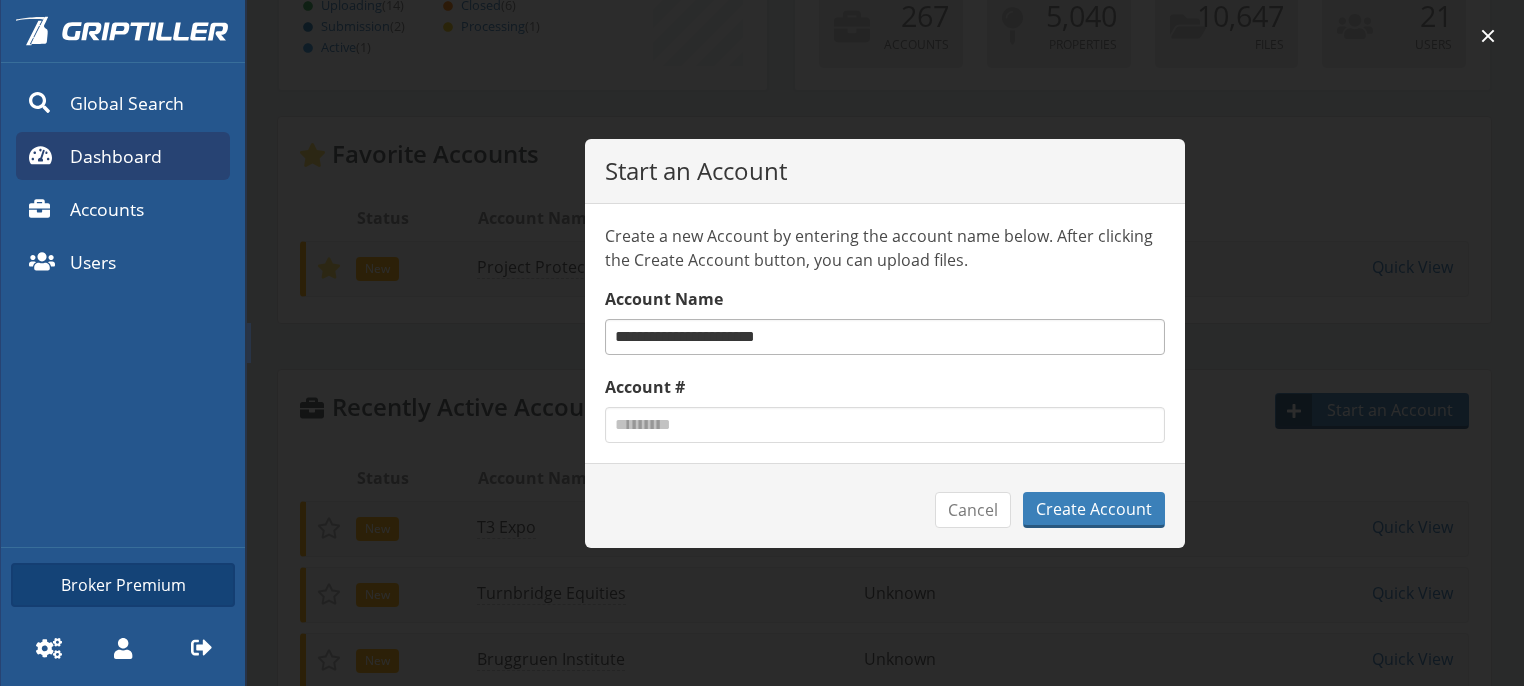 click on "**********" at bounding box center (885, 337) 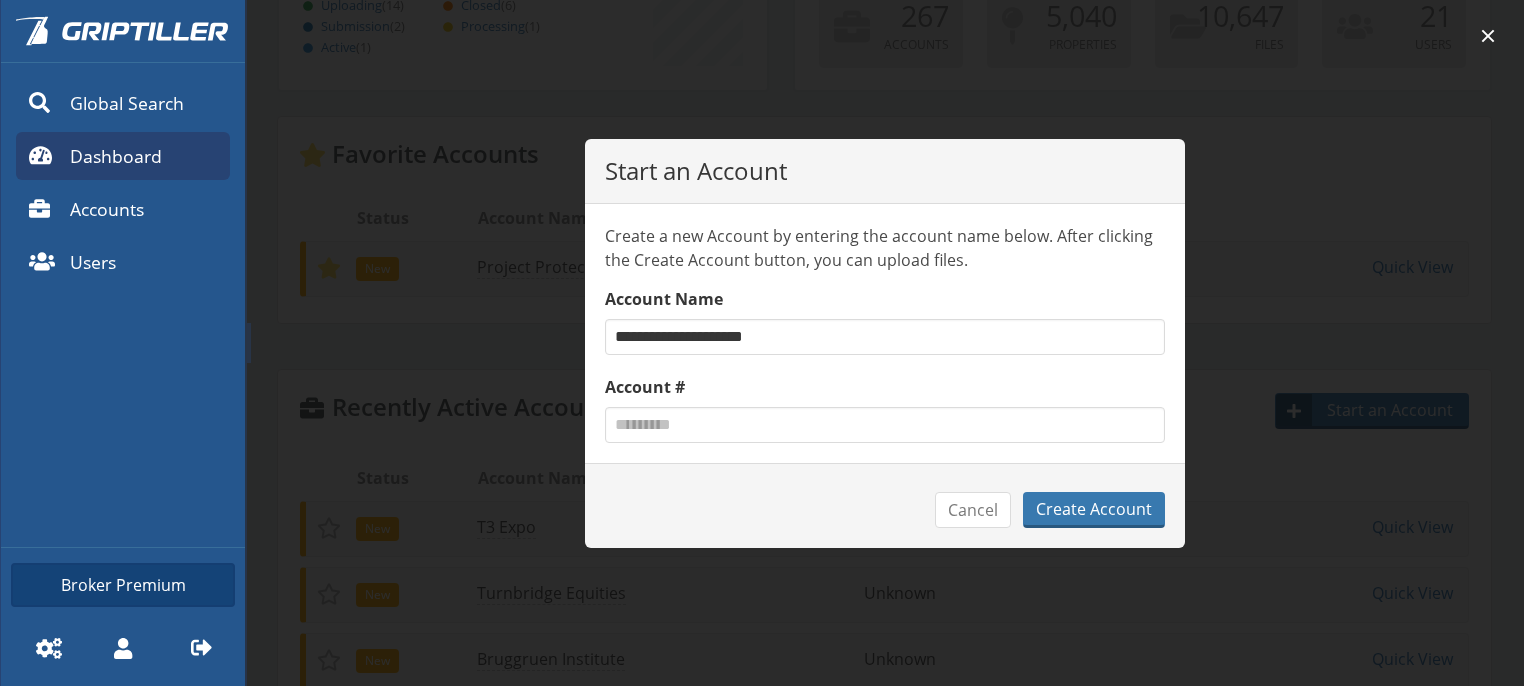 type on "**********" 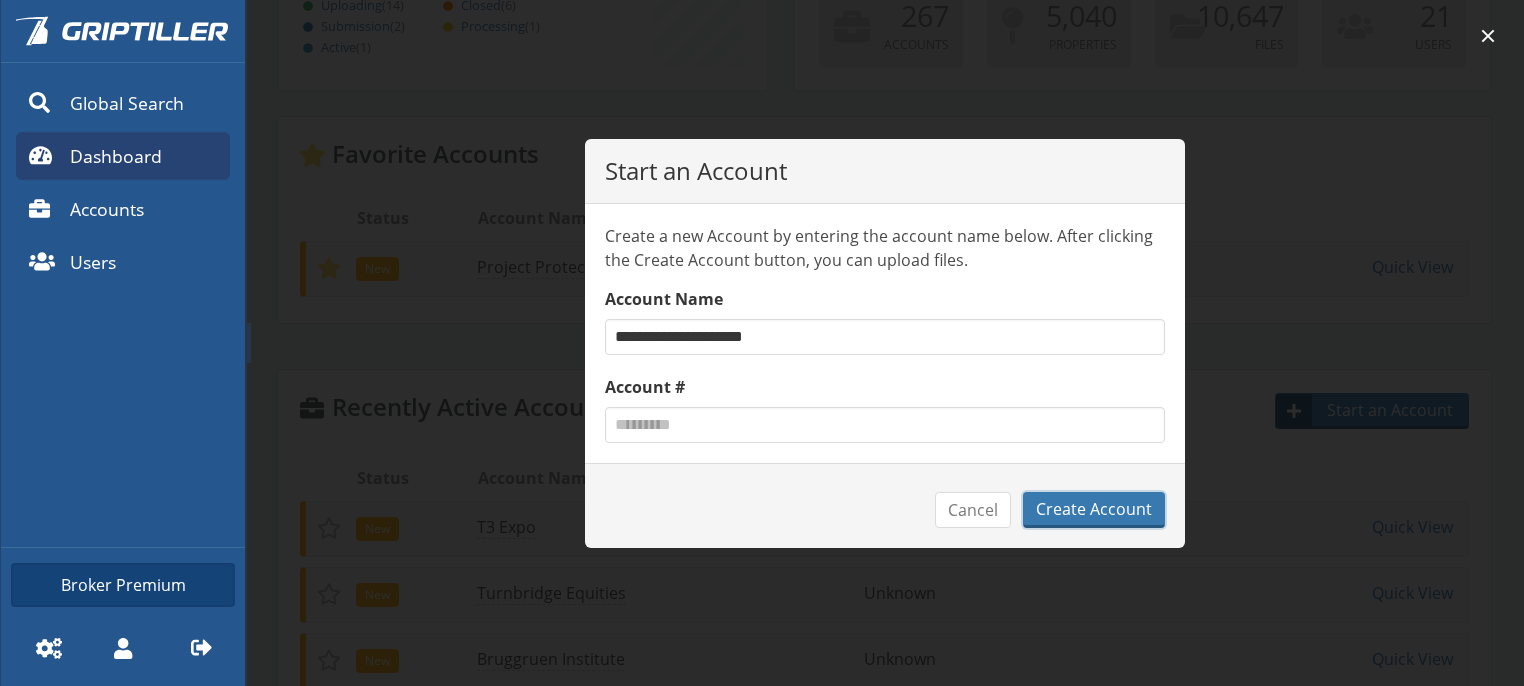 click on "Create Account" at bounding box center (1094, 510) 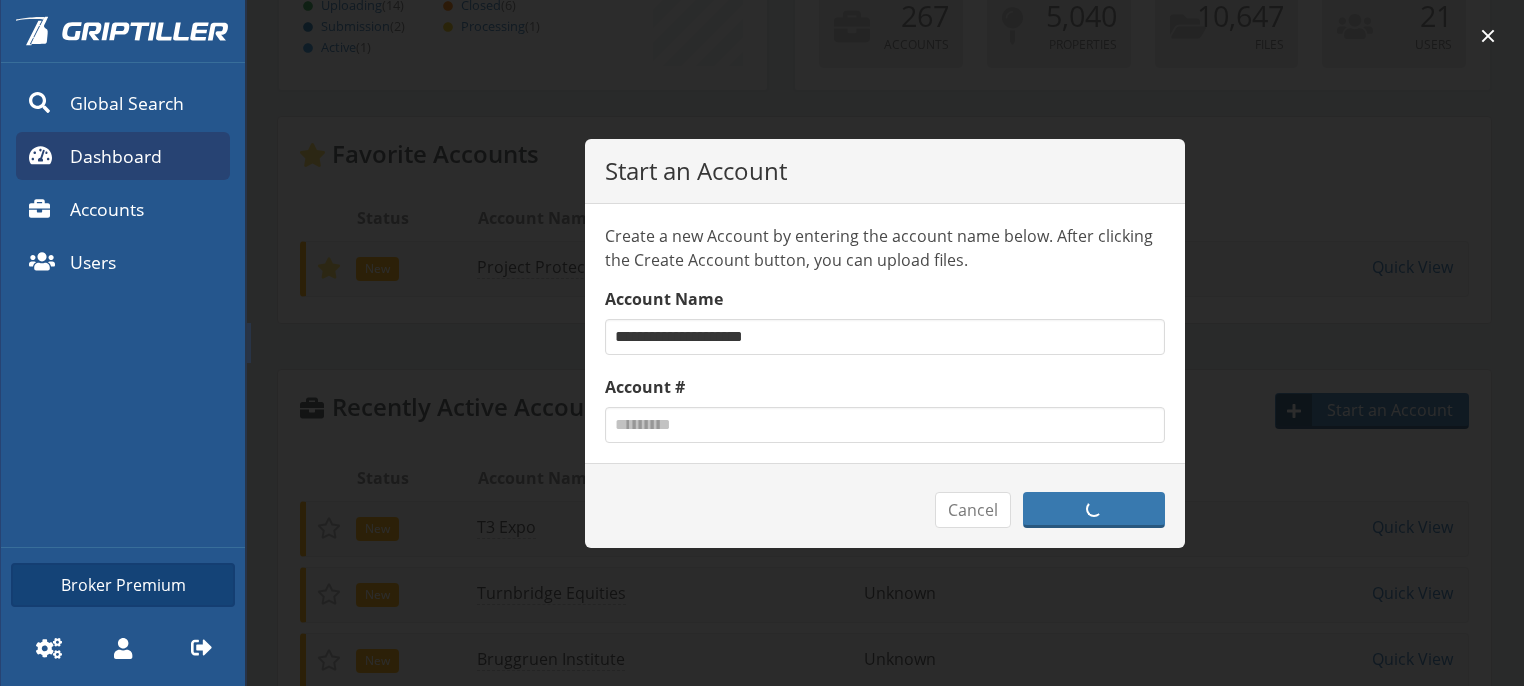 scroll, scrollTop: 0, scrollLeft: 0, axis: both 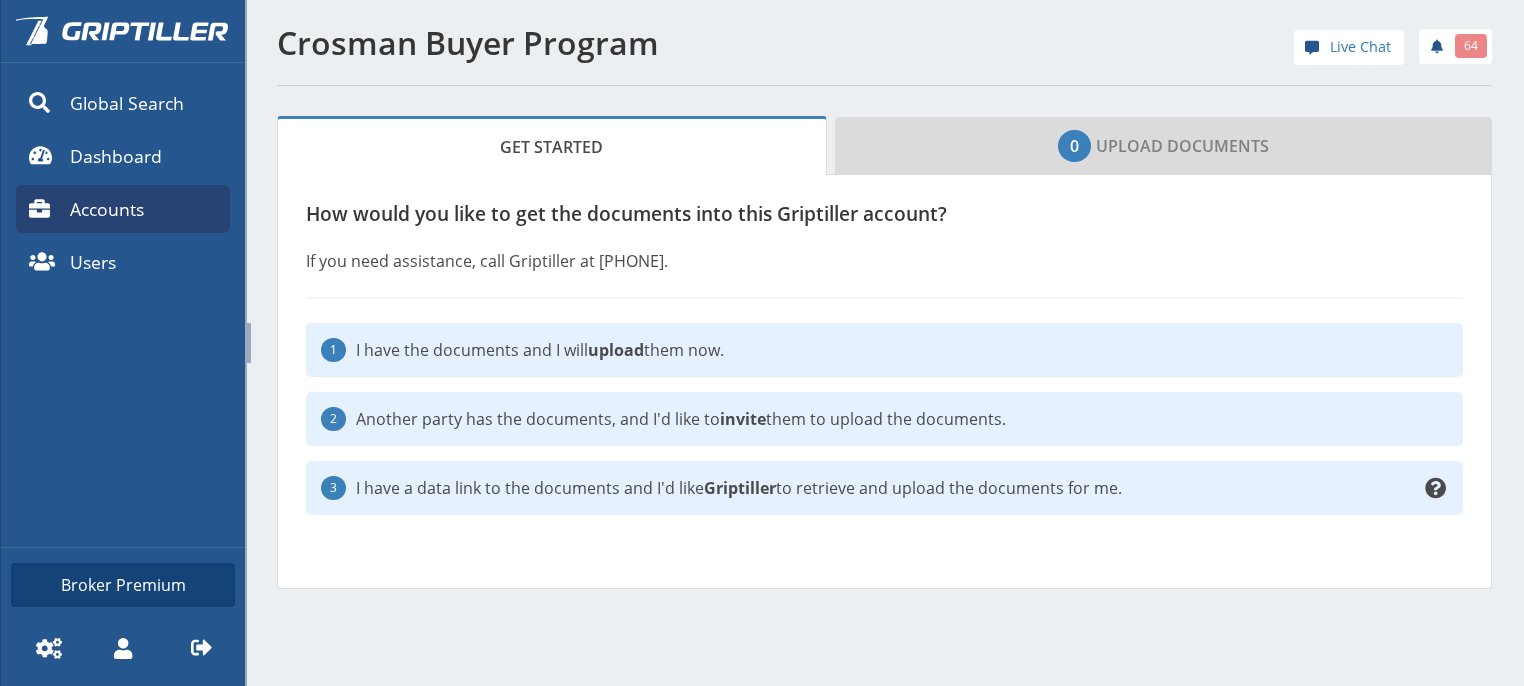 click on "upload" at bounding box center (616, 350) 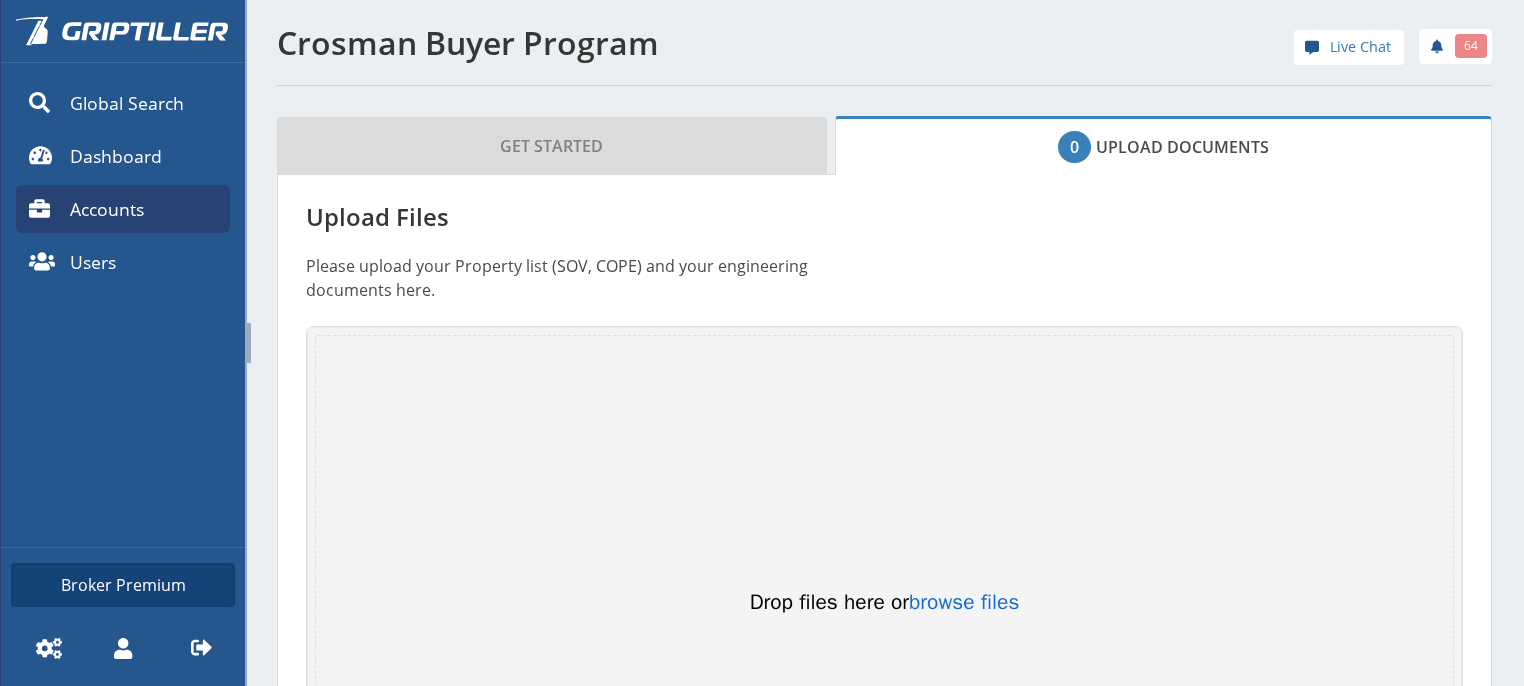 scroll, scrollTop: 316, scrollLeft: 0, axis: vertical 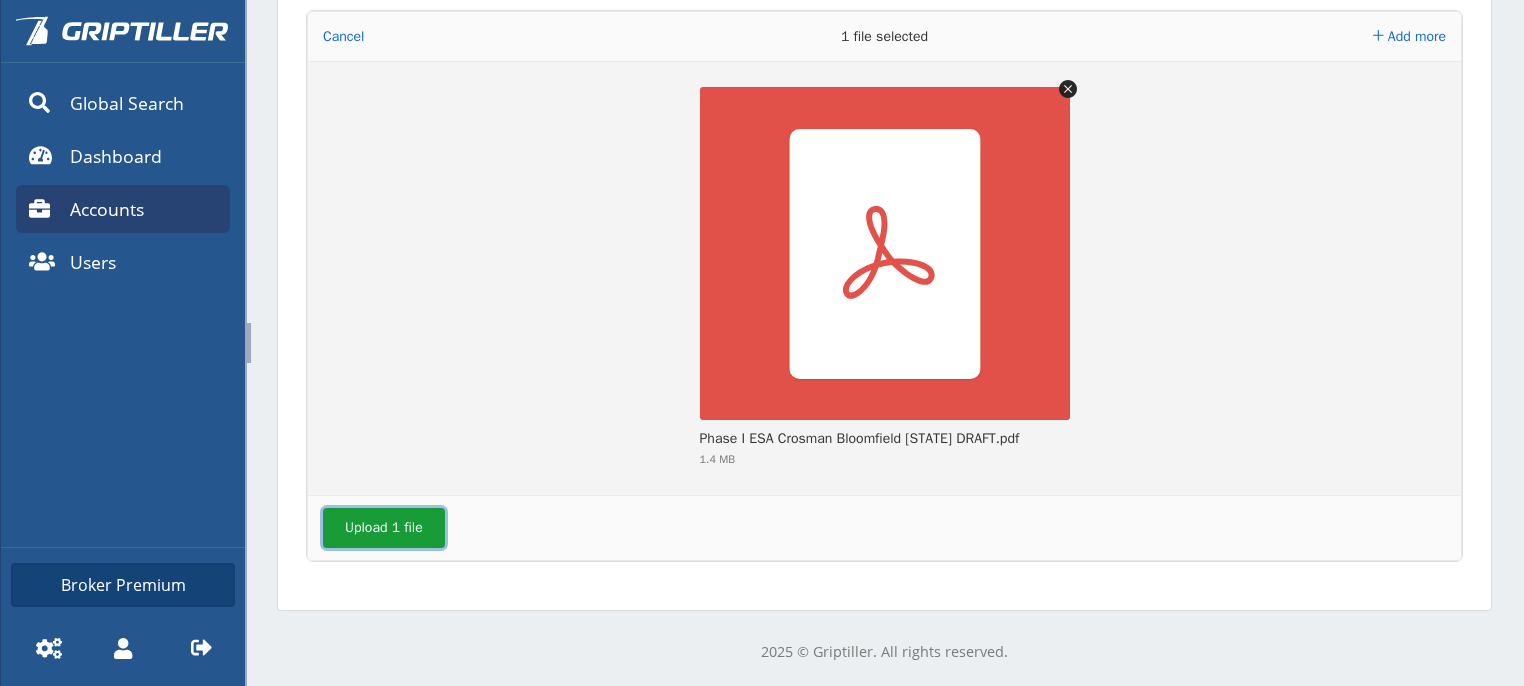 click on "Upload 1 file" at bounding box center [384, 528] 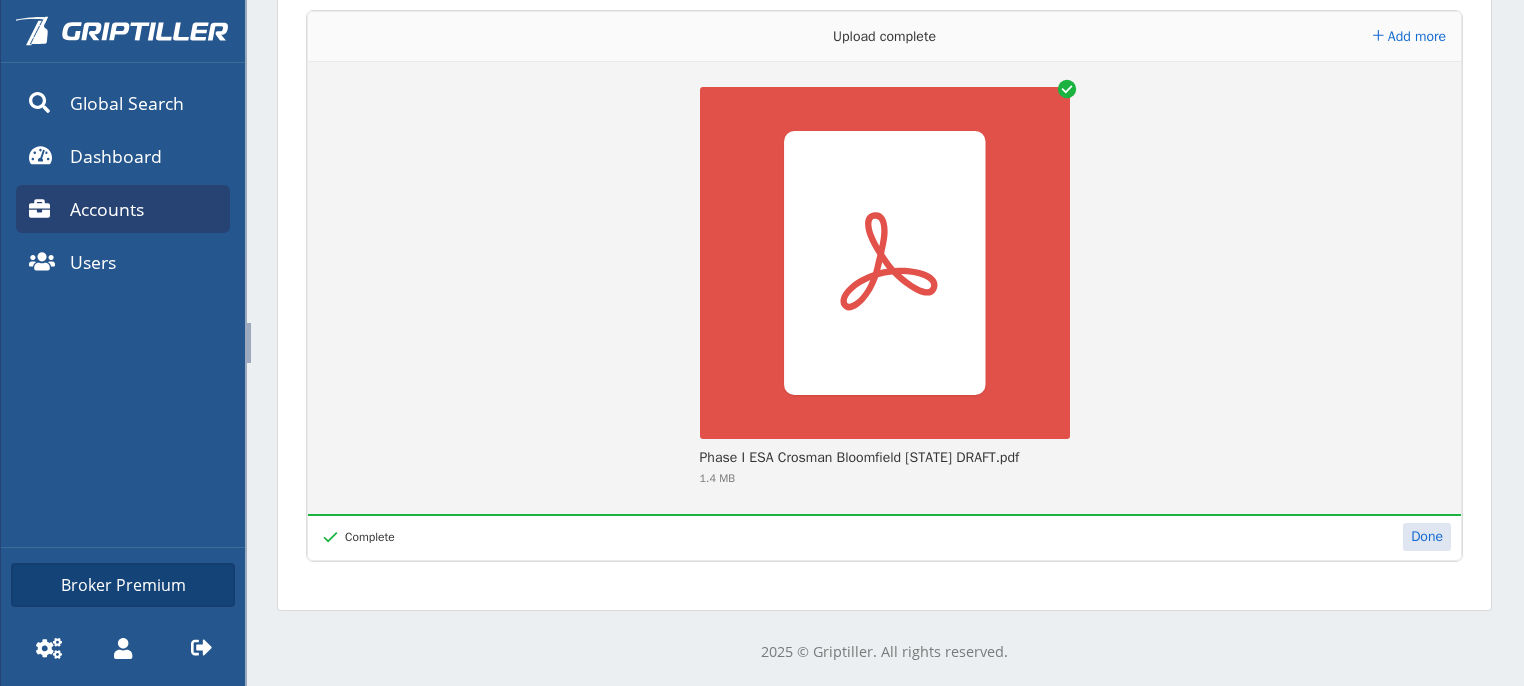 scroll, scrollTop: 0, scrollLeft: 0, axis: both 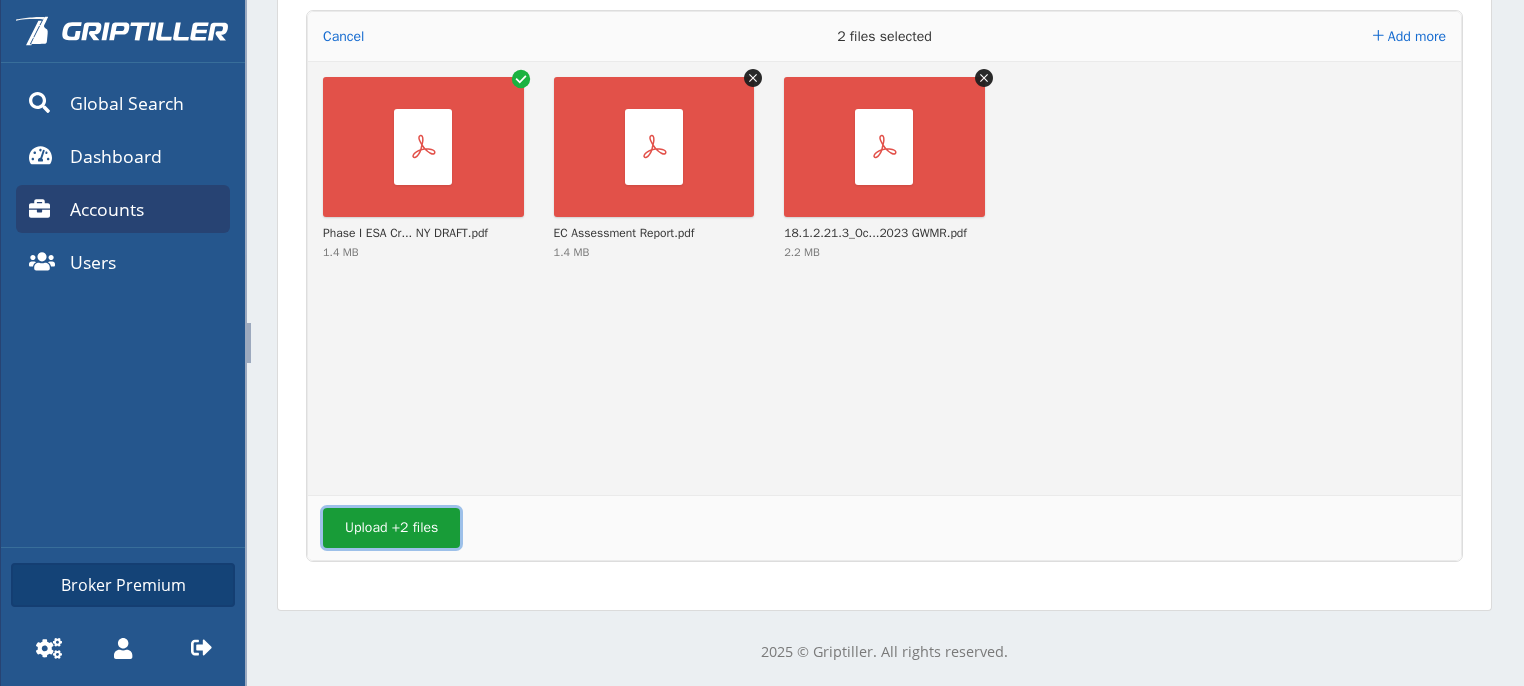 click on "Upload +2 files" at bounding box center [391, 528] 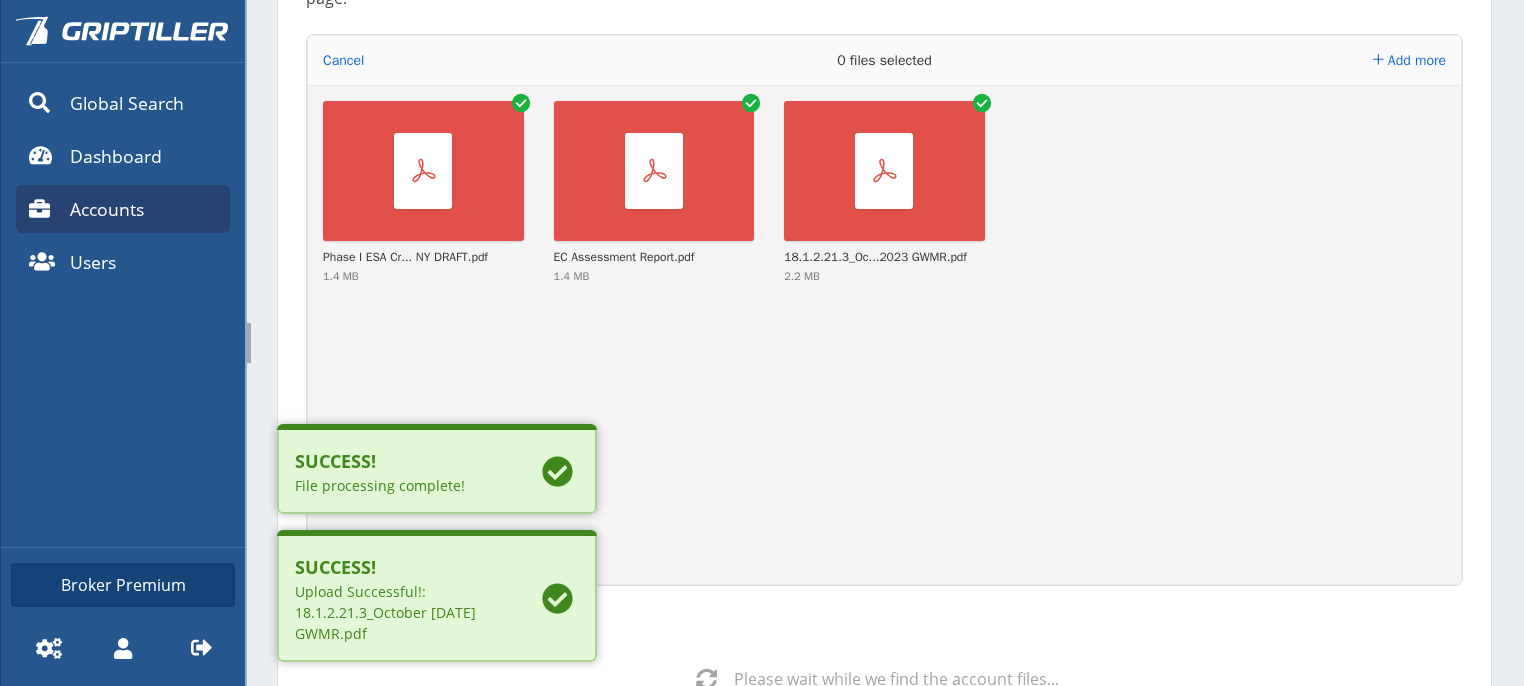 scroll, scrollTop: 340, scrollLeft: 0, axis: vertical 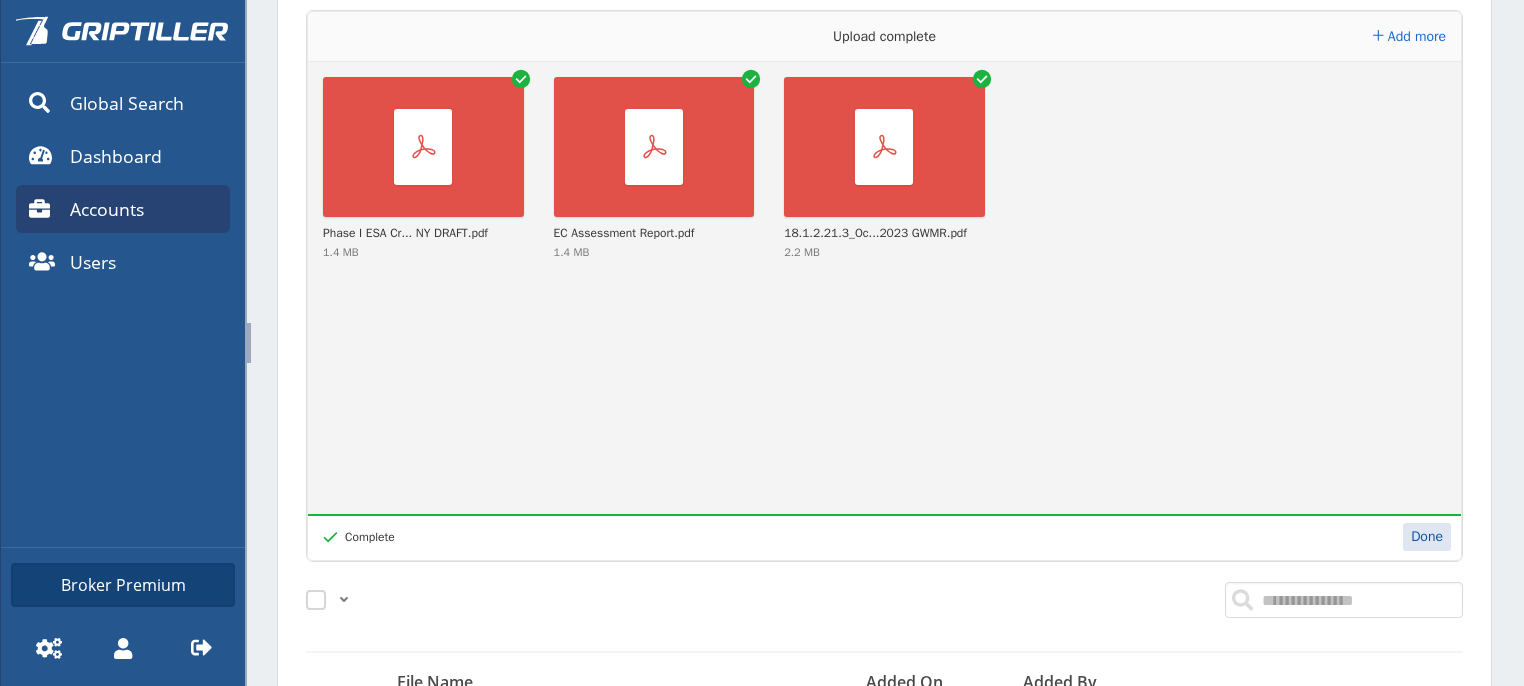 click on "Done" at bounding box center [1427, 537] 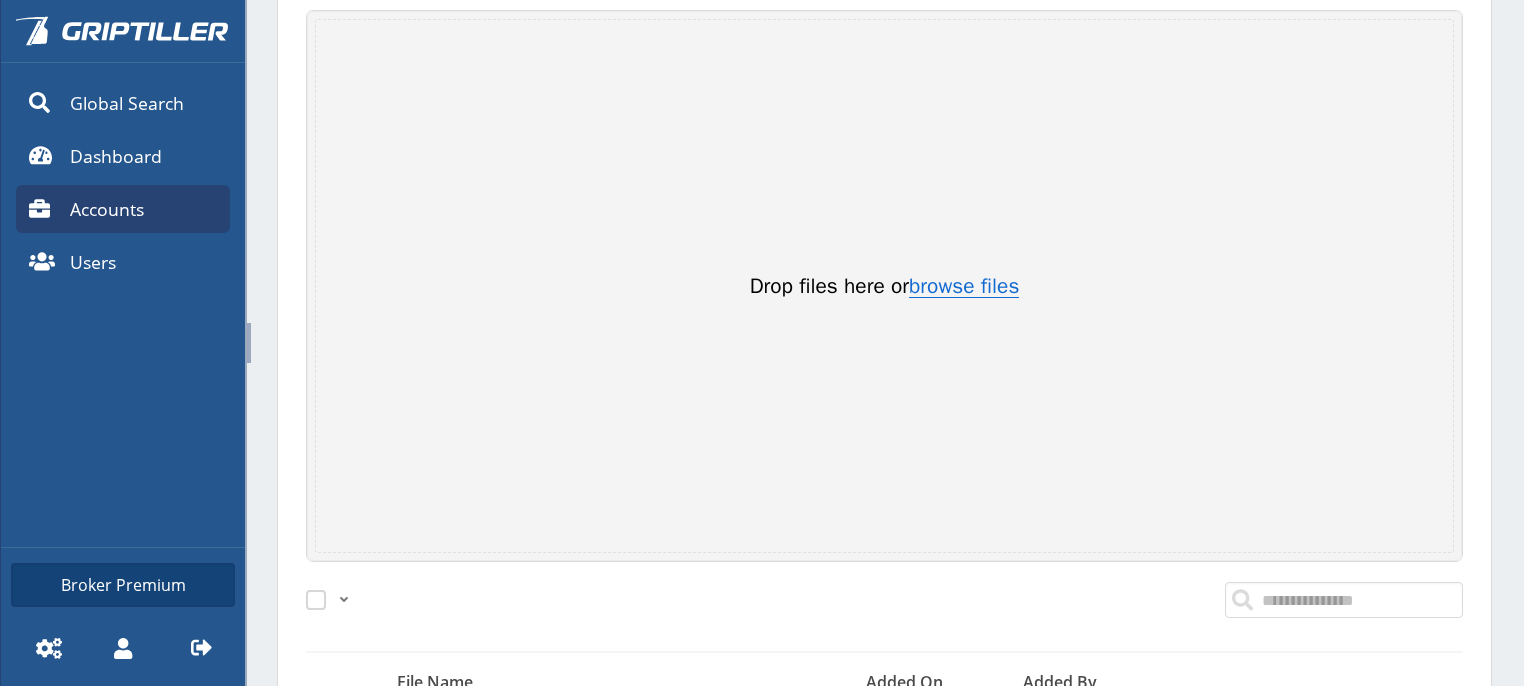 scroll, scrollTop: 0, scrollLeft: 0, axis: both 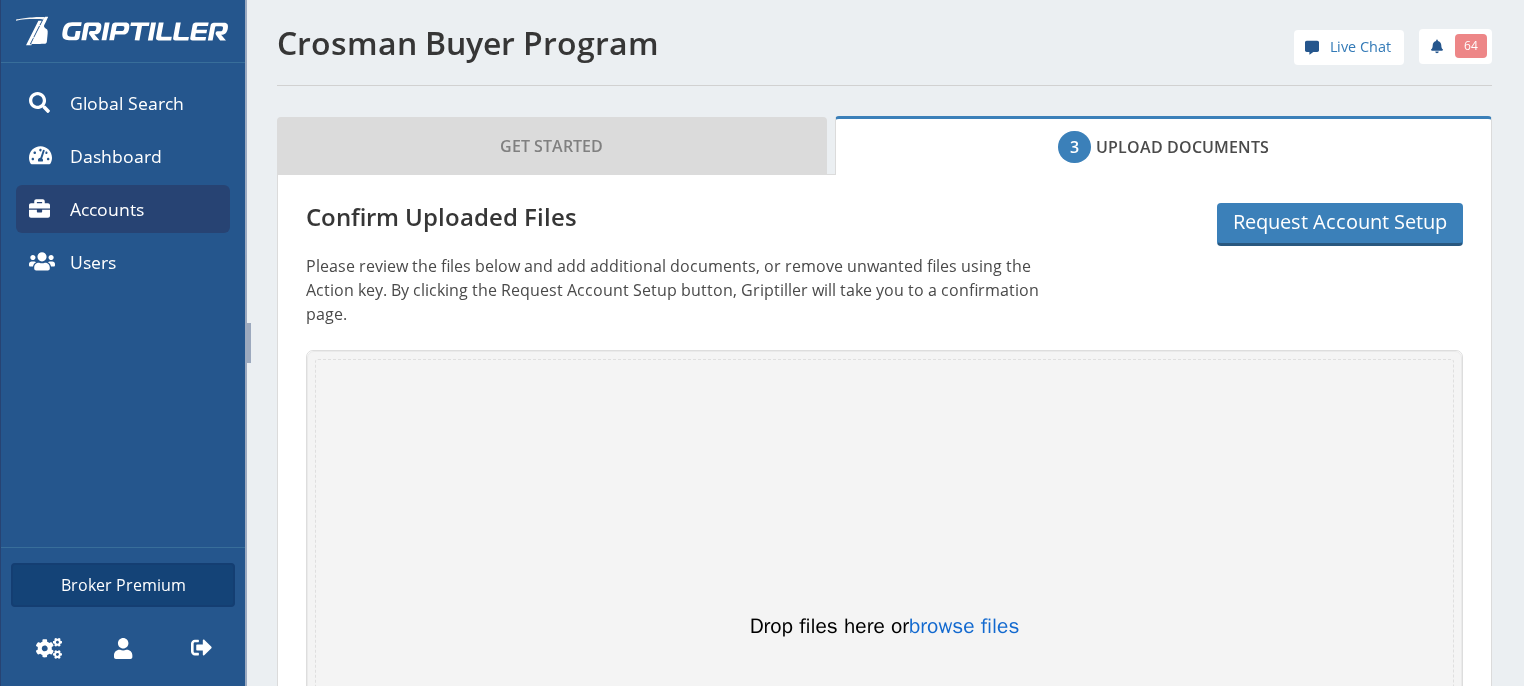click on "3
Upload Documents" at bounding box center [1164, 146] 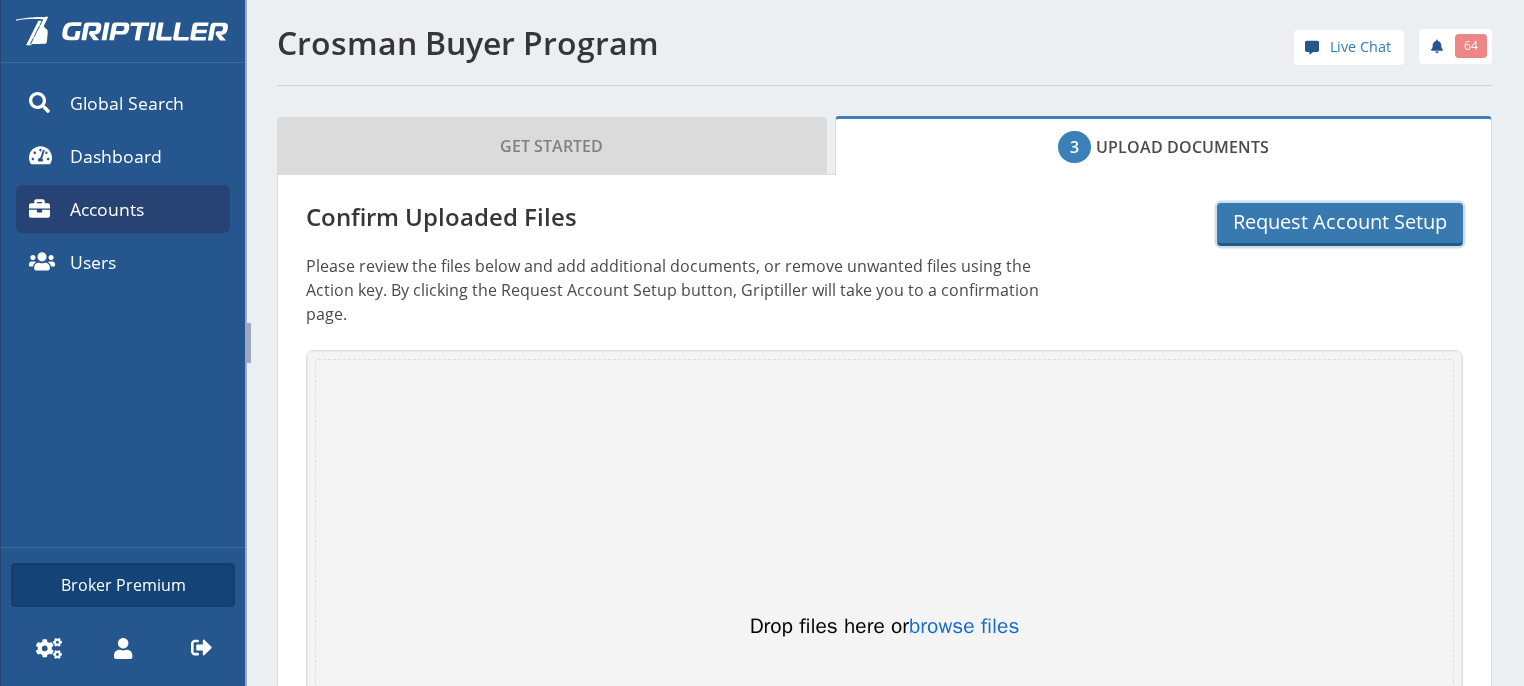 click on "Request Account Setup" at bounding box center (1340, 224) 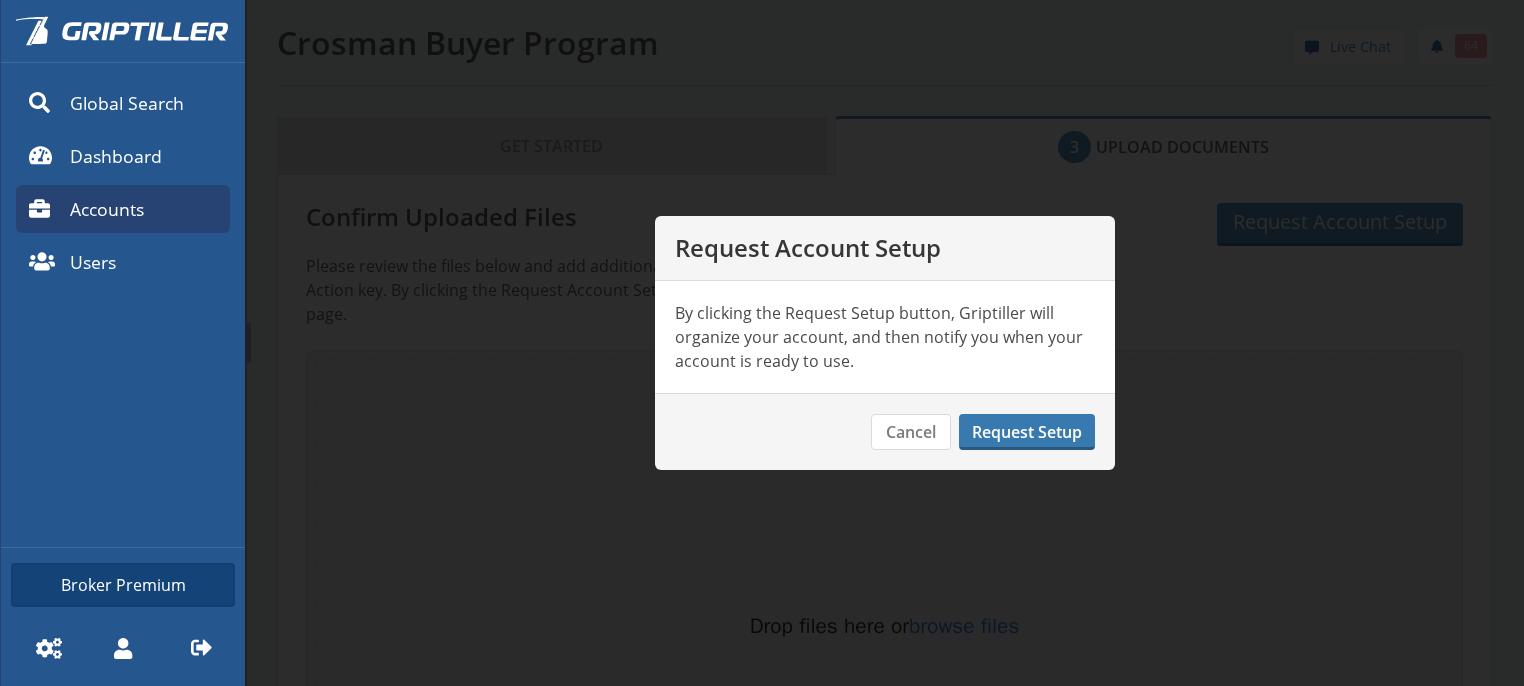 click on "Request Setup" at bounding box center (1027, 432) 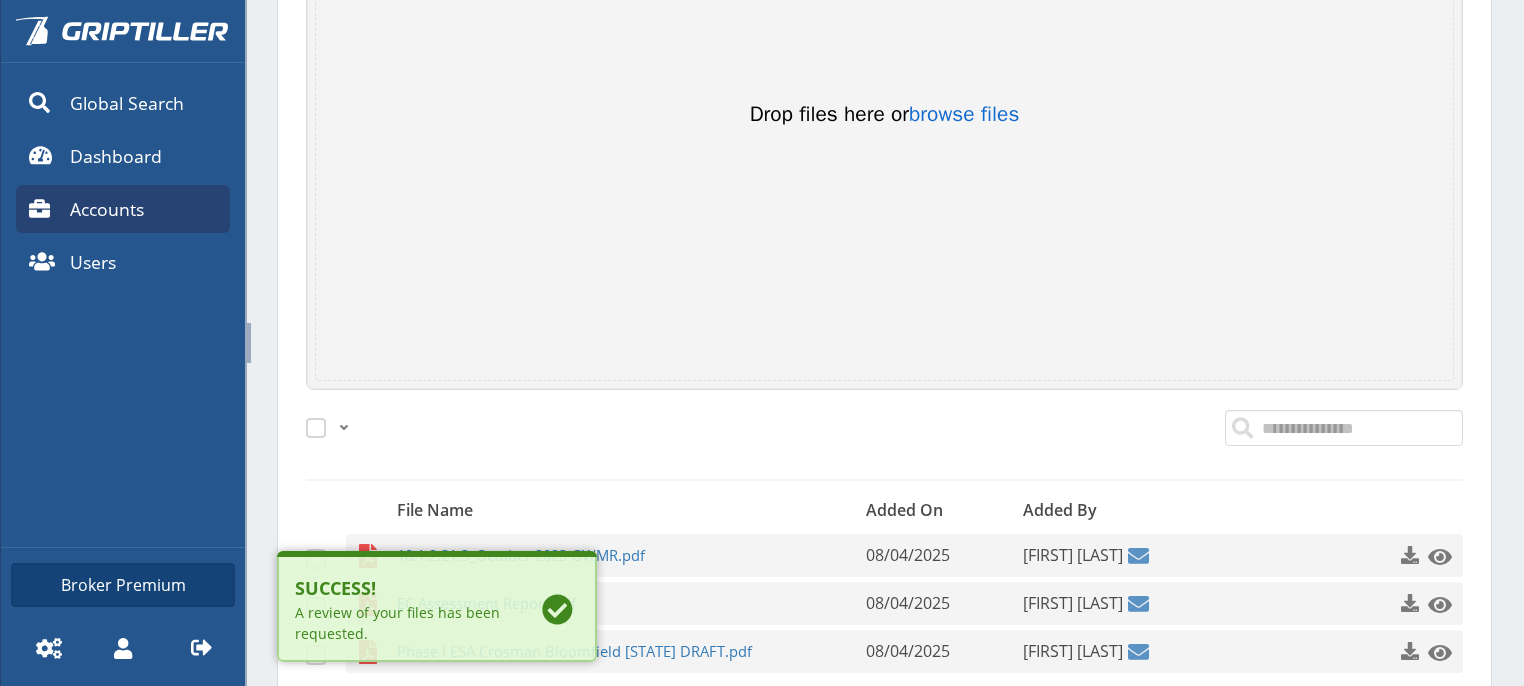scroll, scrollTop: 511, scrollLeft: 0, axis: vertical 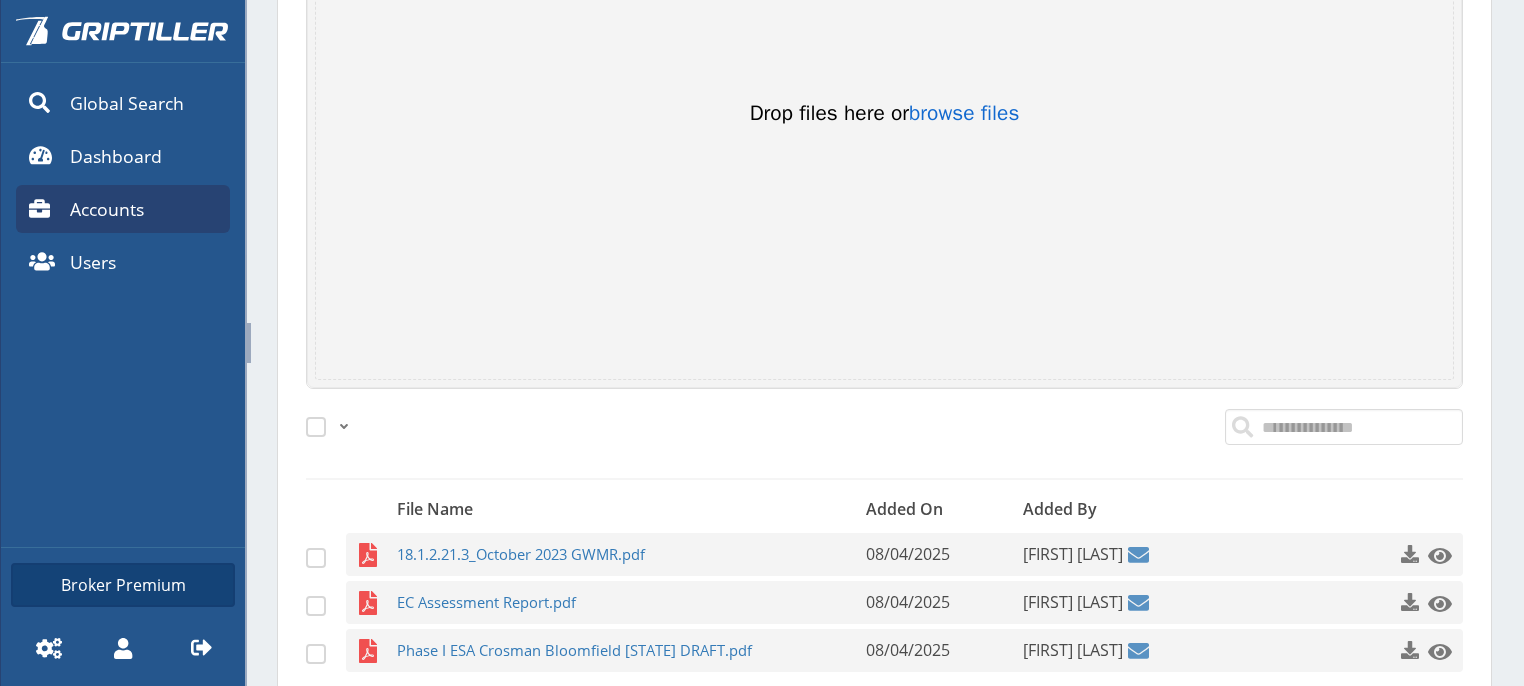 click on "All
Just this page
None" at bounding box center [527, 426] 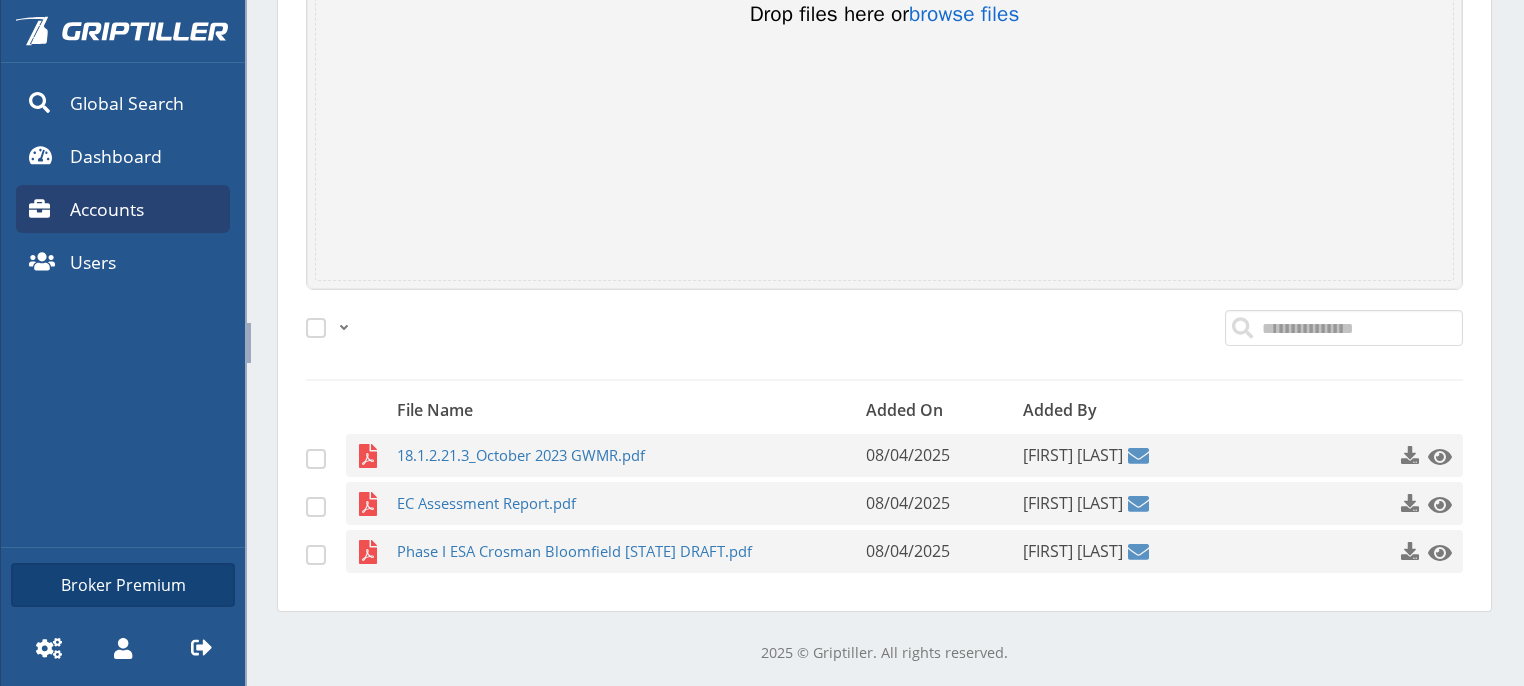 click on "Drop files here or  browse files Powered by  Uppy" at bounding box center [884, 14] 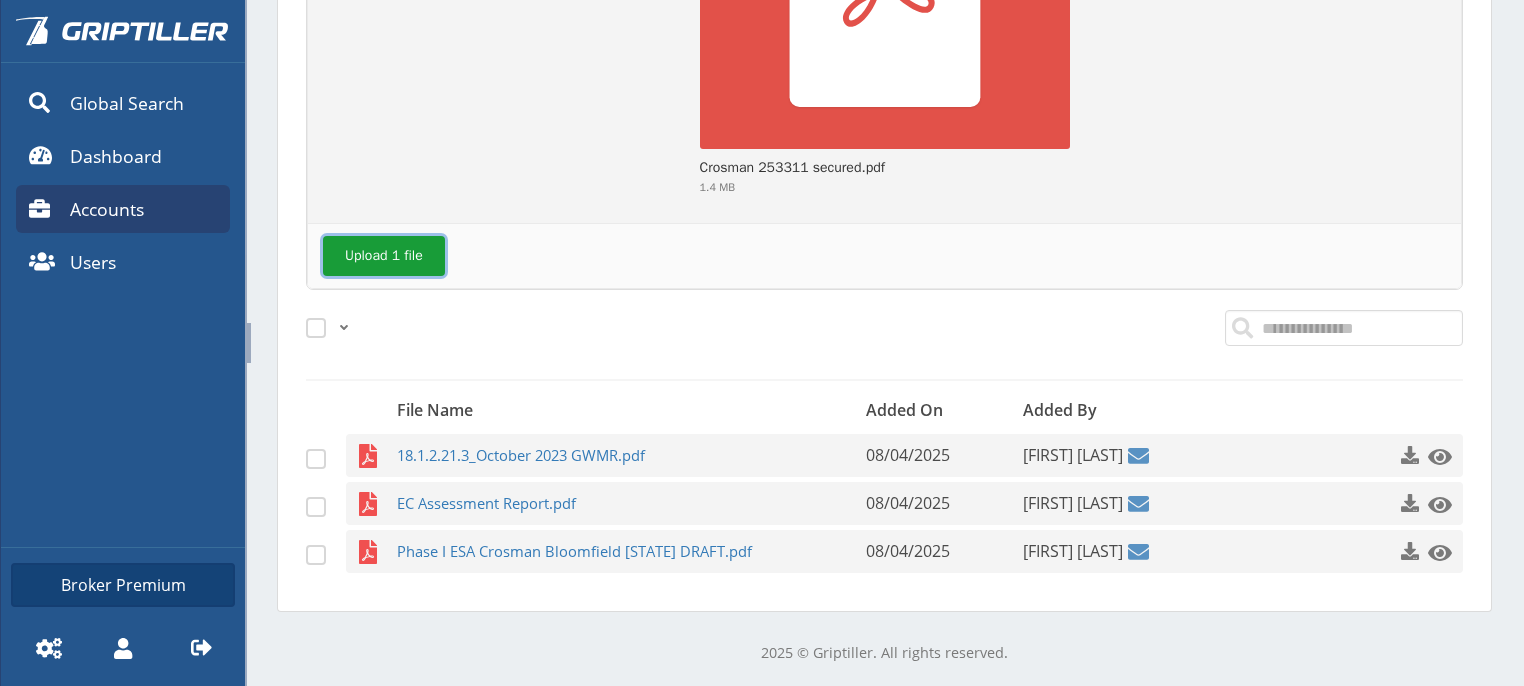 click on "Upload 1 file" at bounding box center (384, 256) 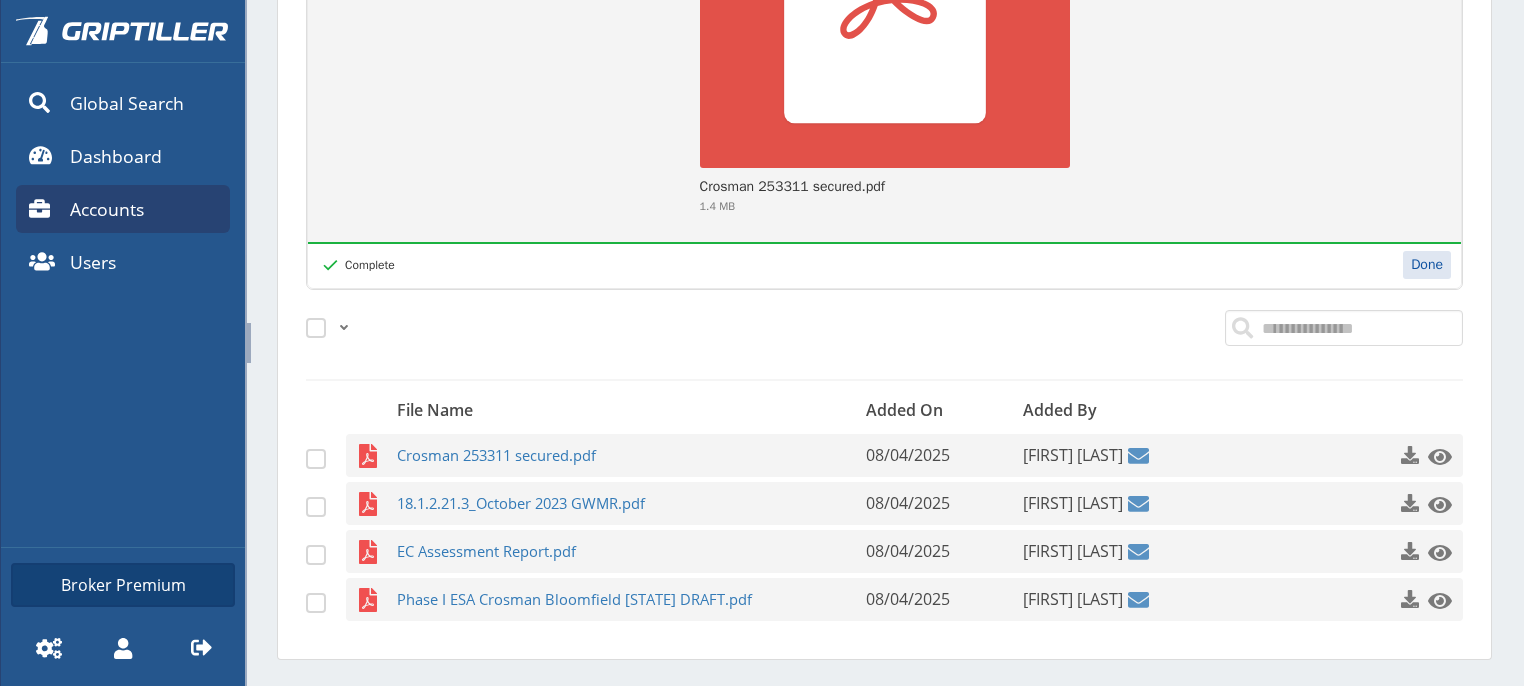 click on "Done" at bounding box center [1427, 265] 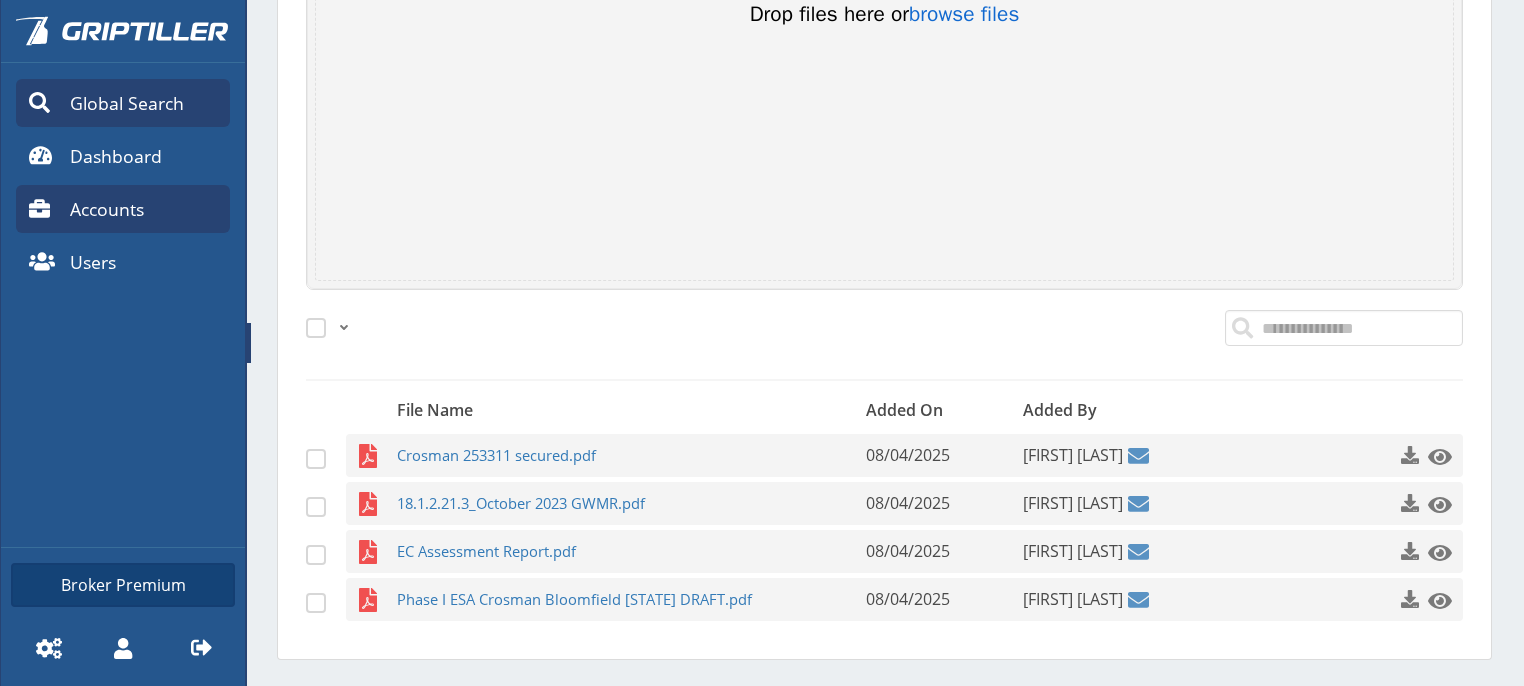 click on "Global Search" at bounding box center (127, 103) 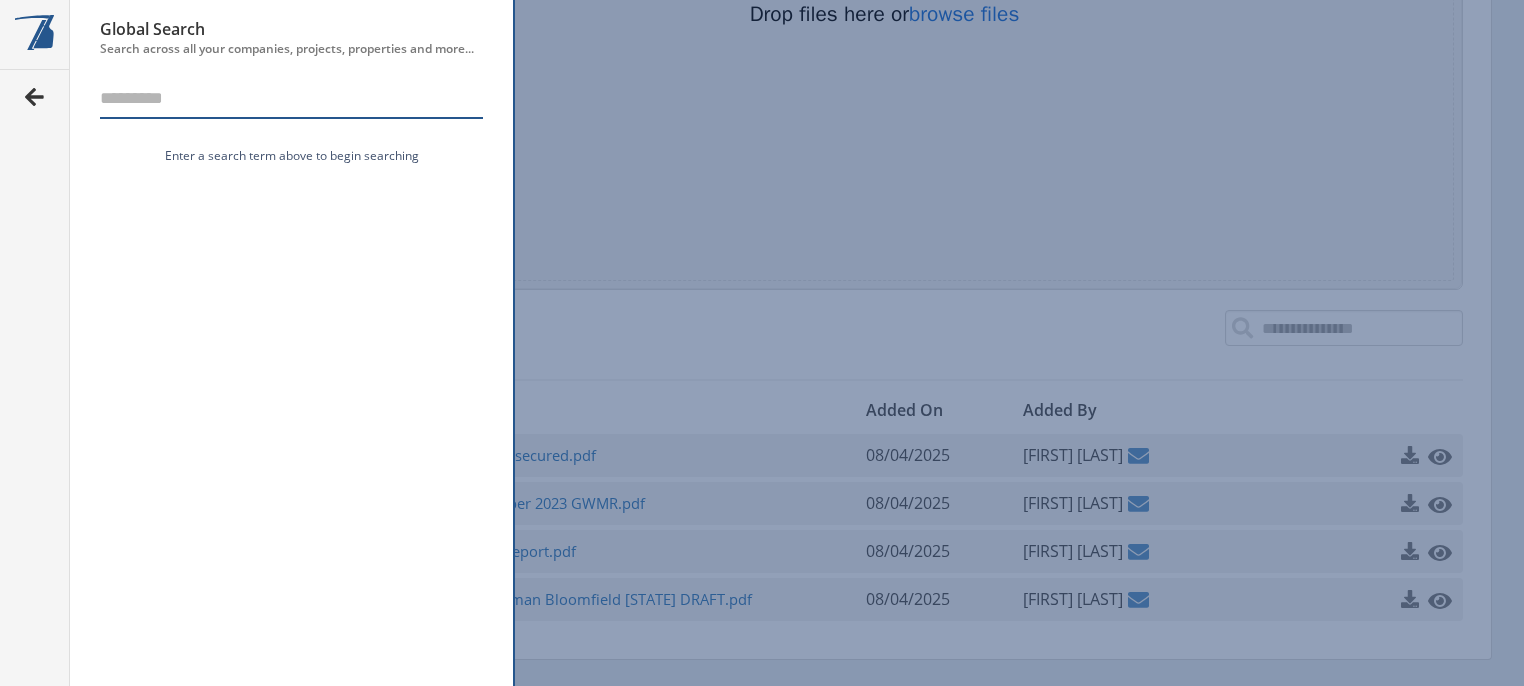 click at bounding box center [35, 97] 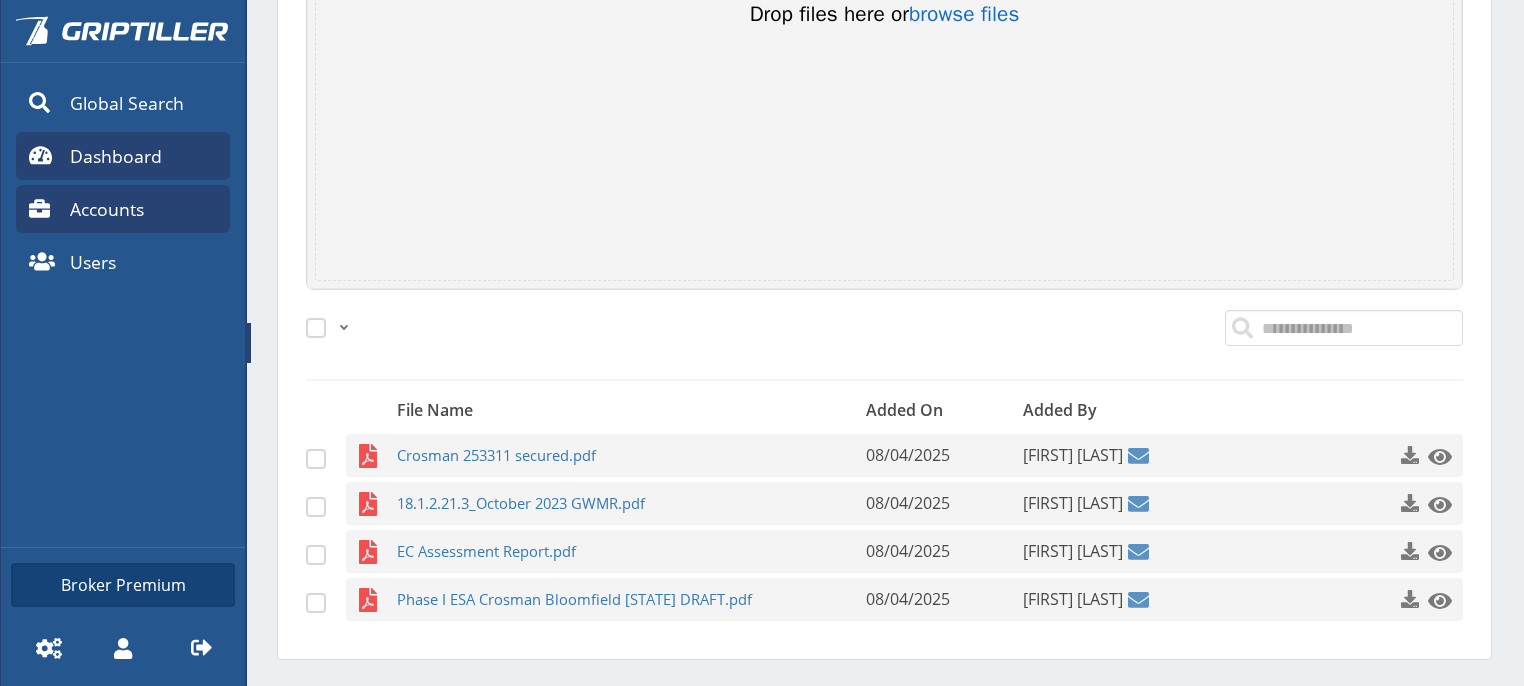 click on "Dashboard" at bounding box center (116, 156) 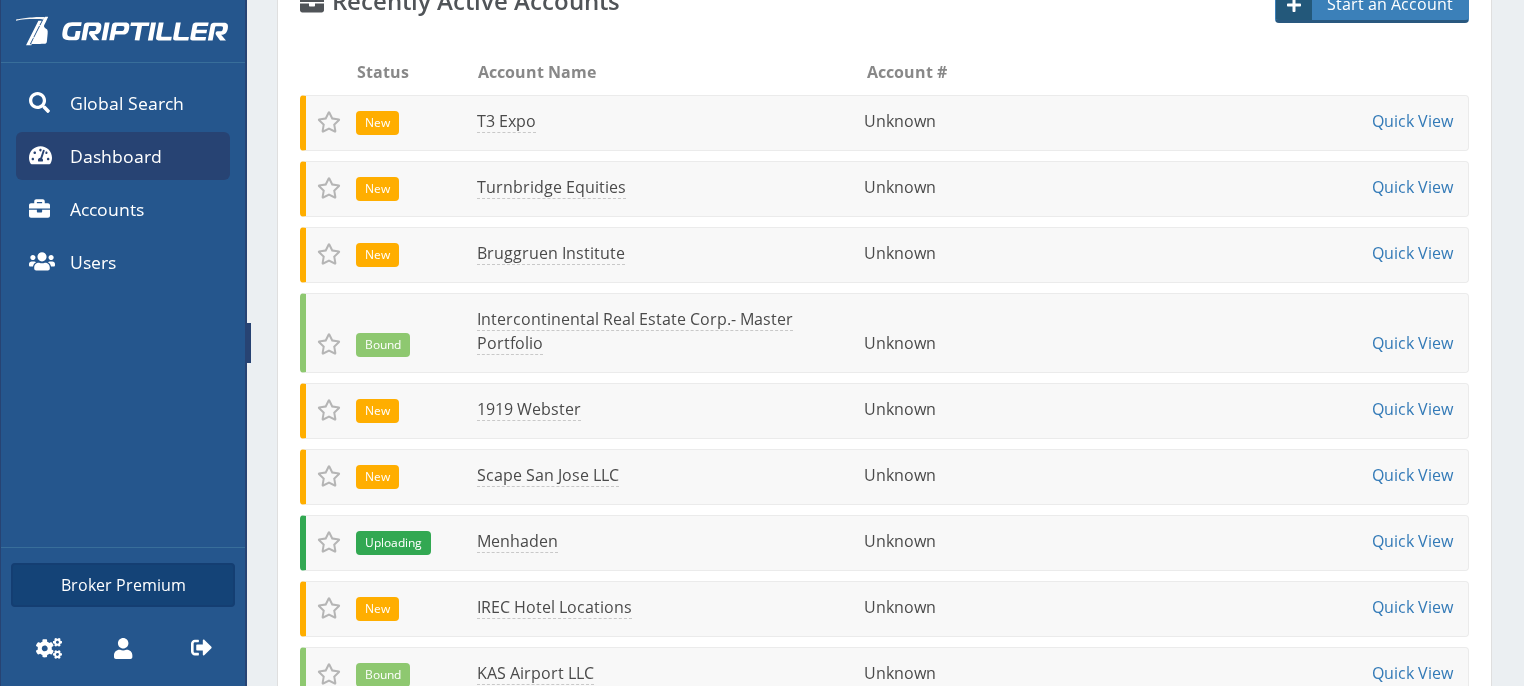 scroll, scrollTop: 0, scrollLeft: 0, axis: both 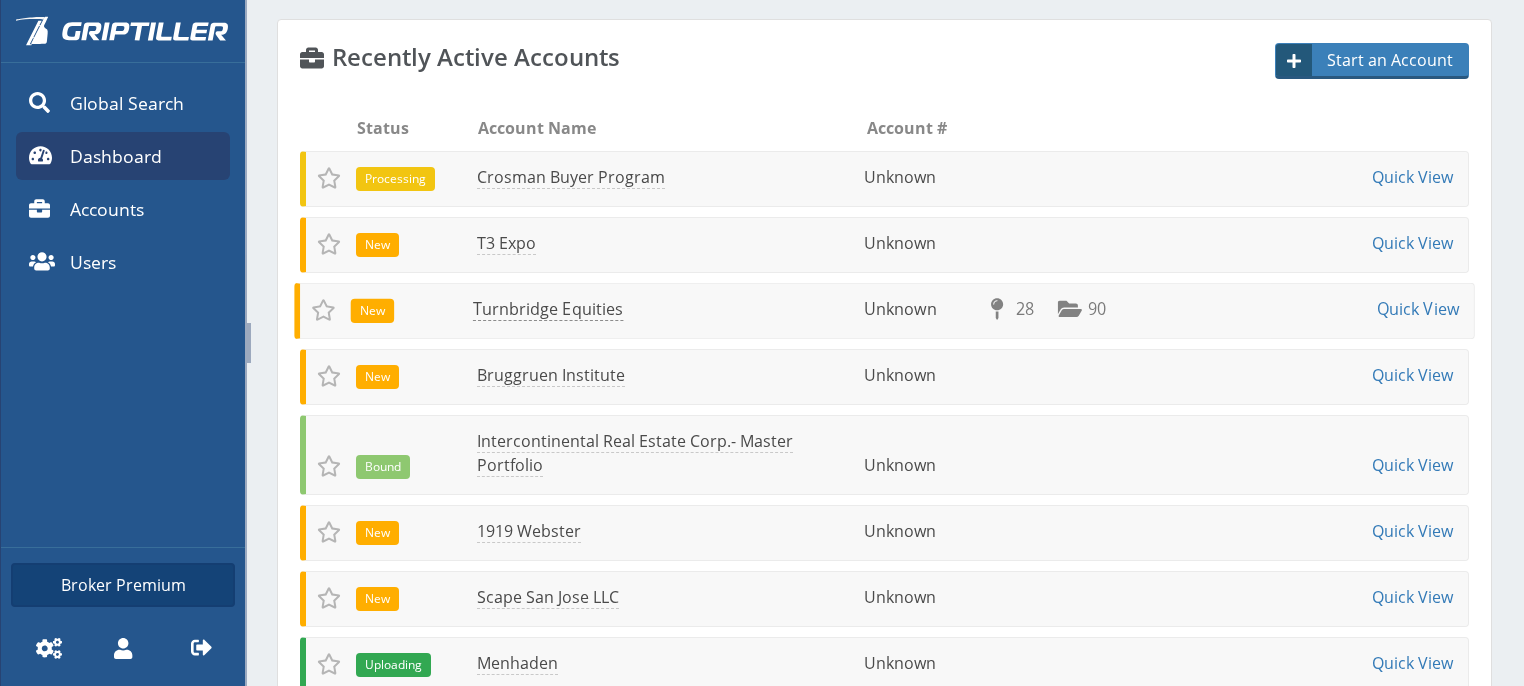 click on "Turnbridge Equities" at bounding box center [548, 309] 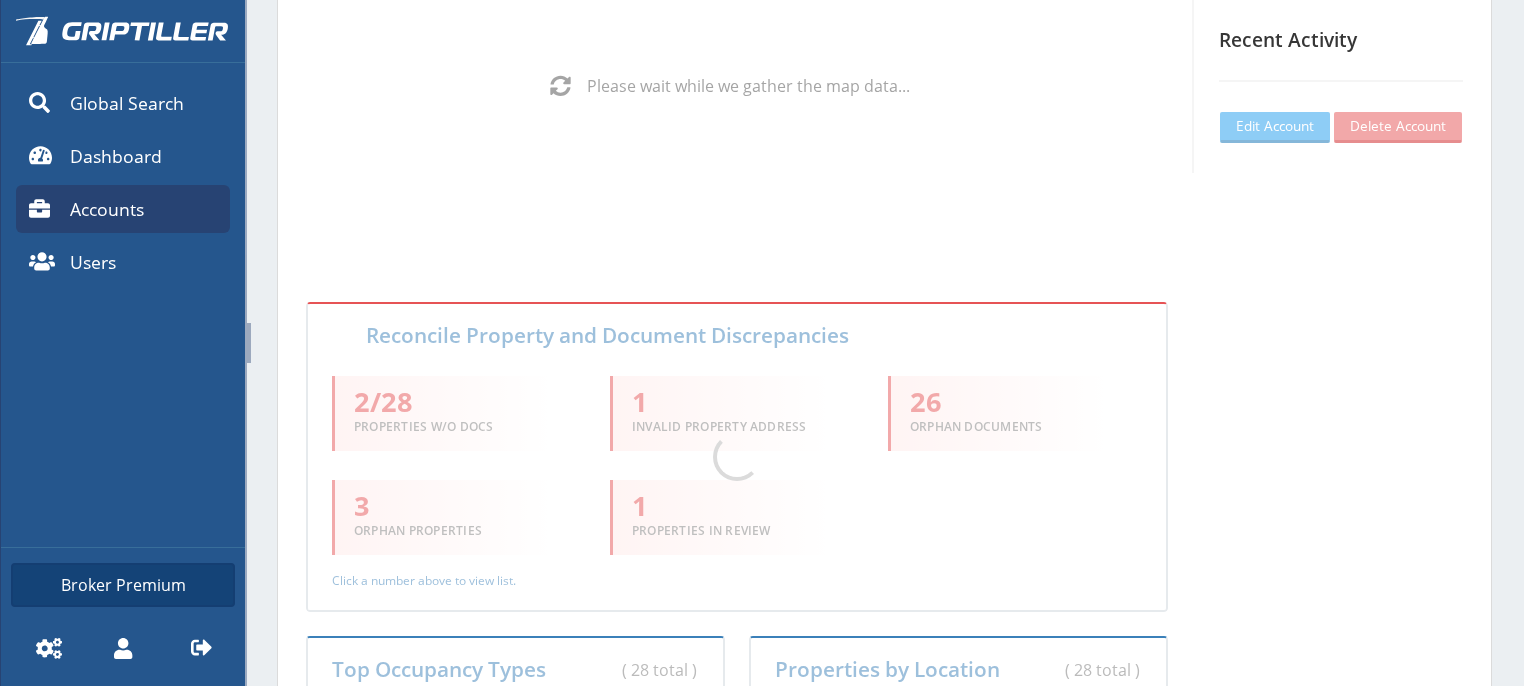 scroll, scrollTop: 0, scrollLeft: 0, axis: both 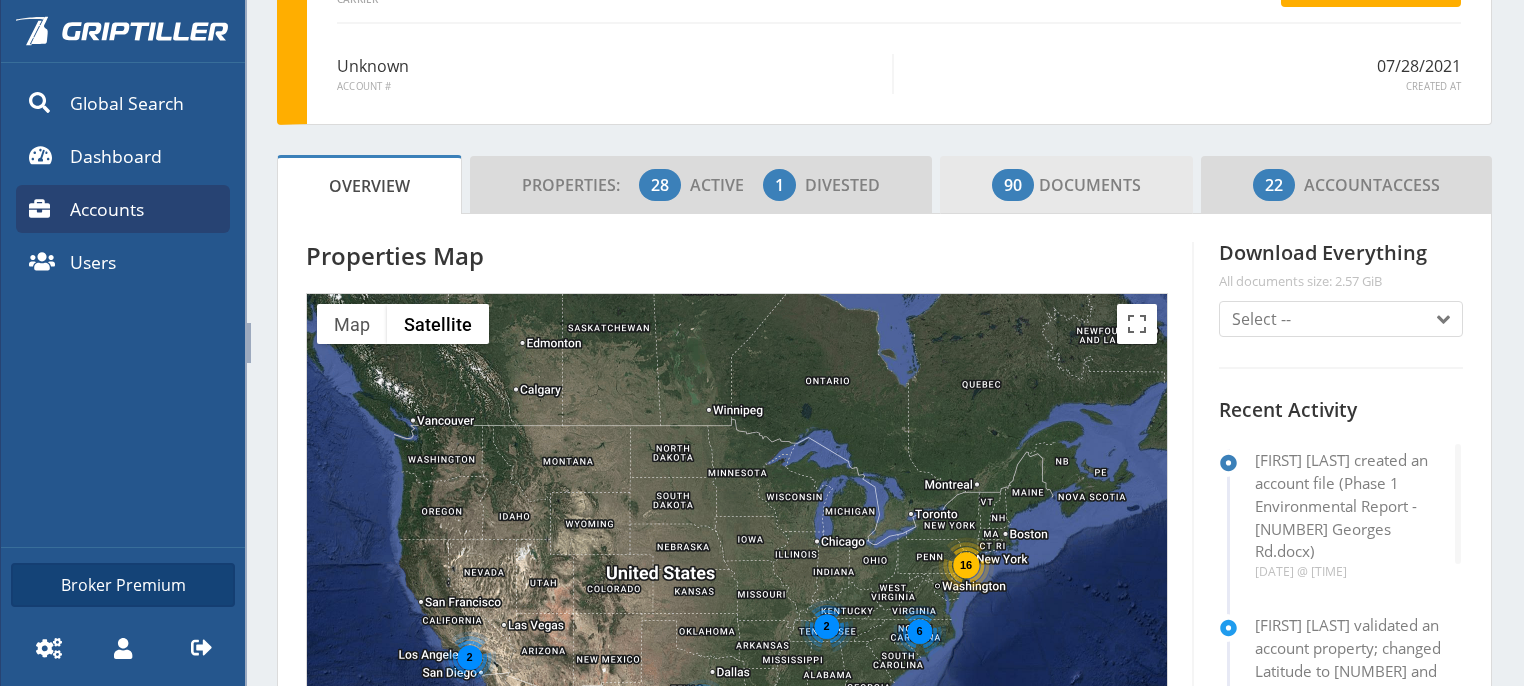 click on "90
Documents" at bounding box center [1066, 185] 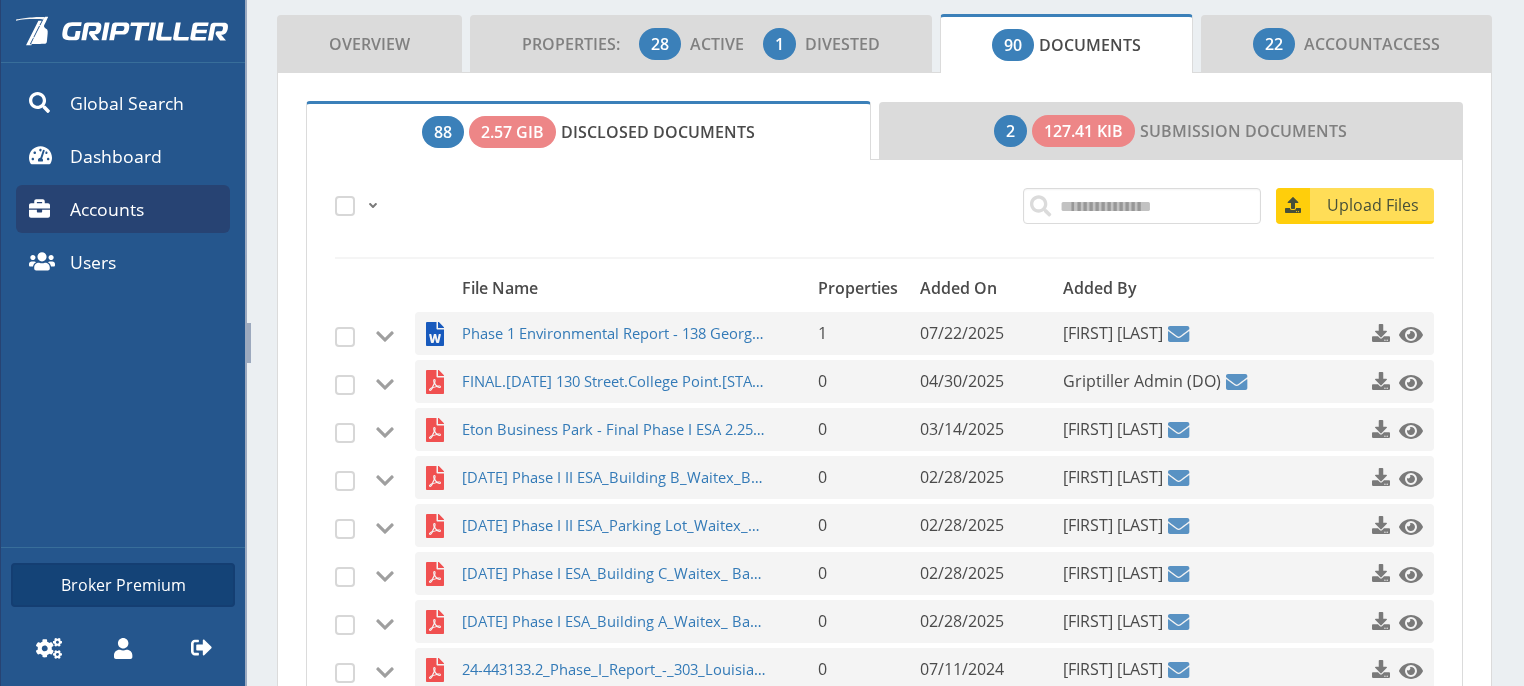 scroll, scrollTop: 0, scrollLeft: 0, axis: both 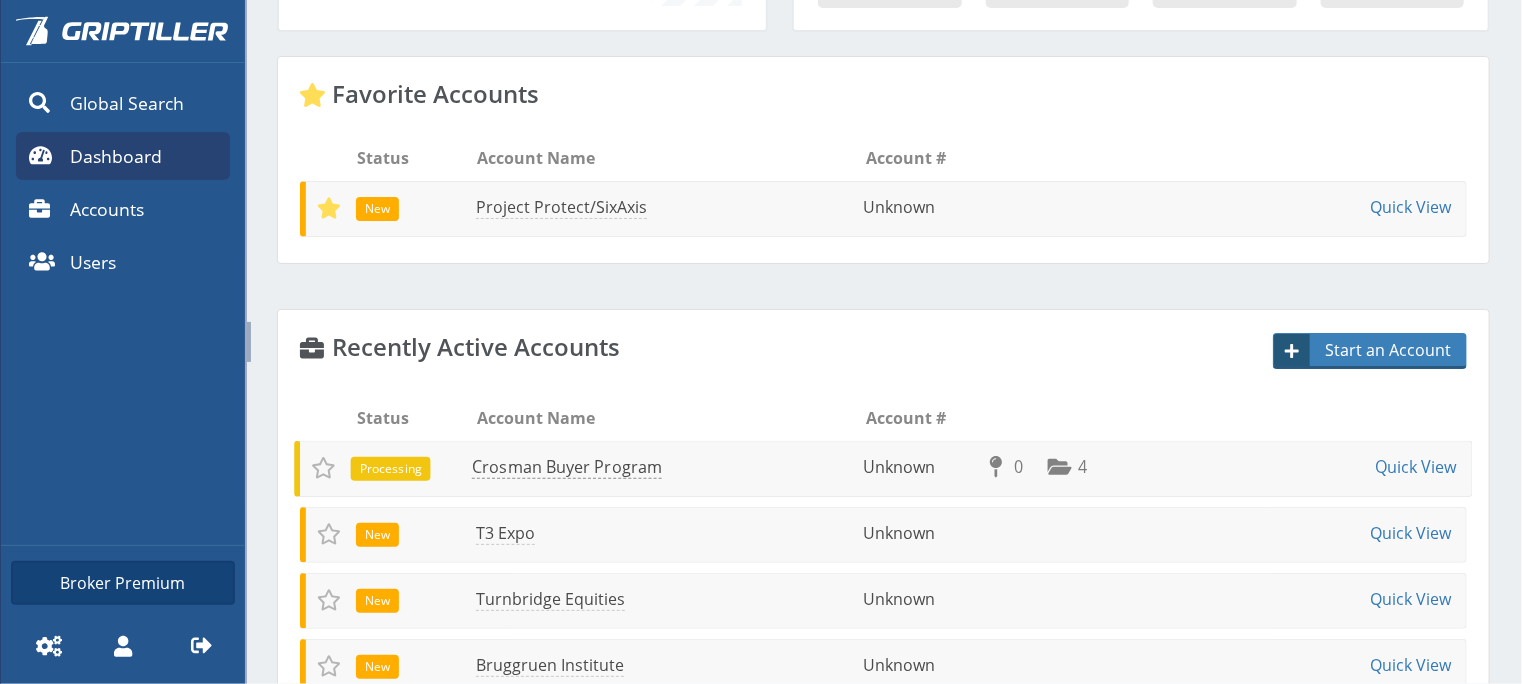 drag, startPoint x: 522, startPoint y: 463, endPoint x: 501, endPoint y: 471, distance: 22.472204 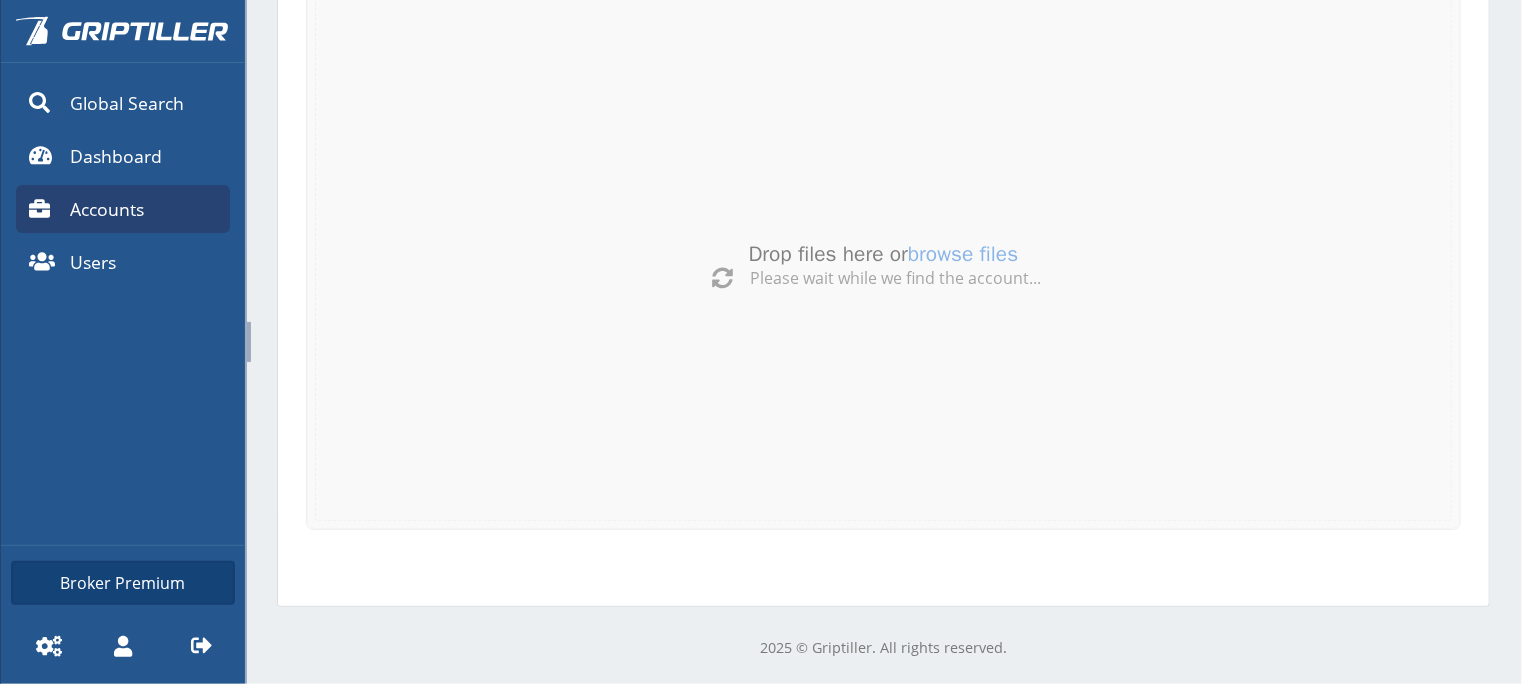 scroll, scrollTop: 0, scrollLeft: 0, axis: both 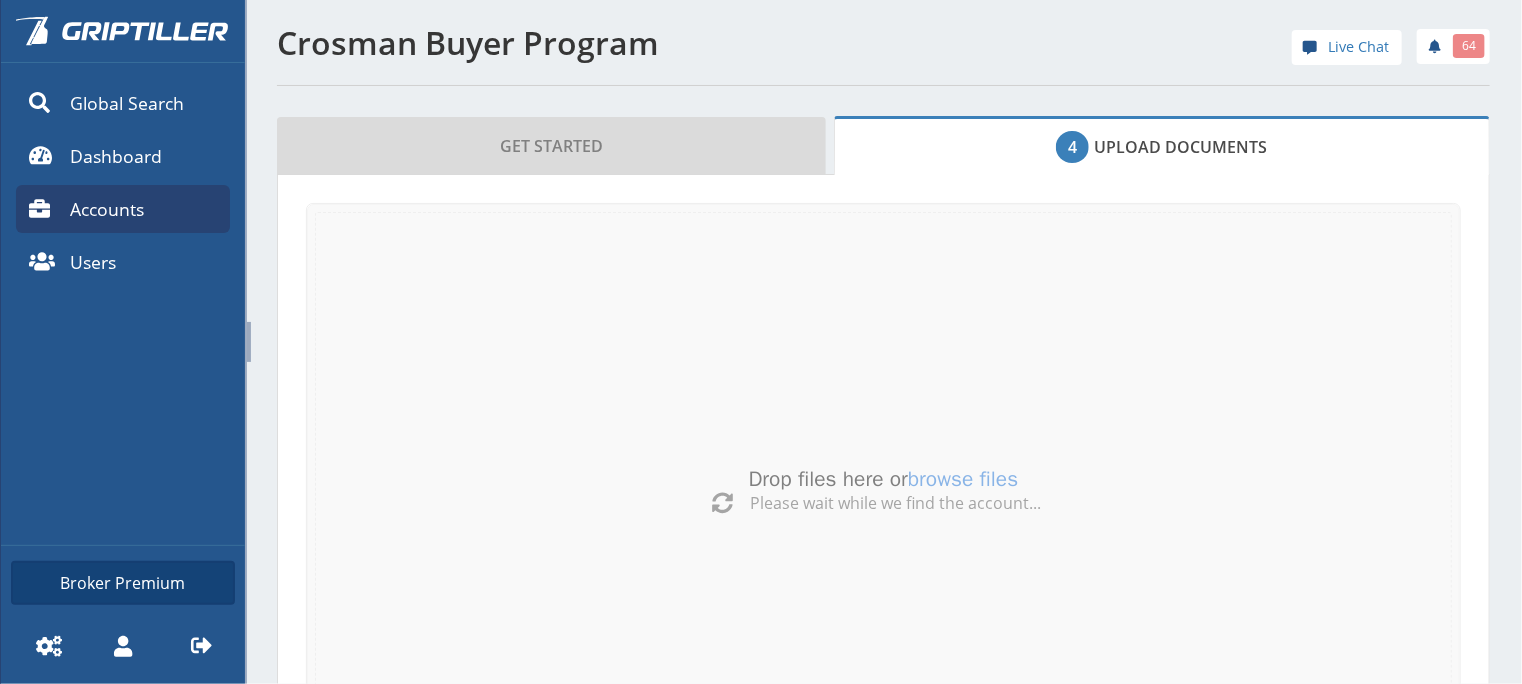click at bounding box center [883, 503] 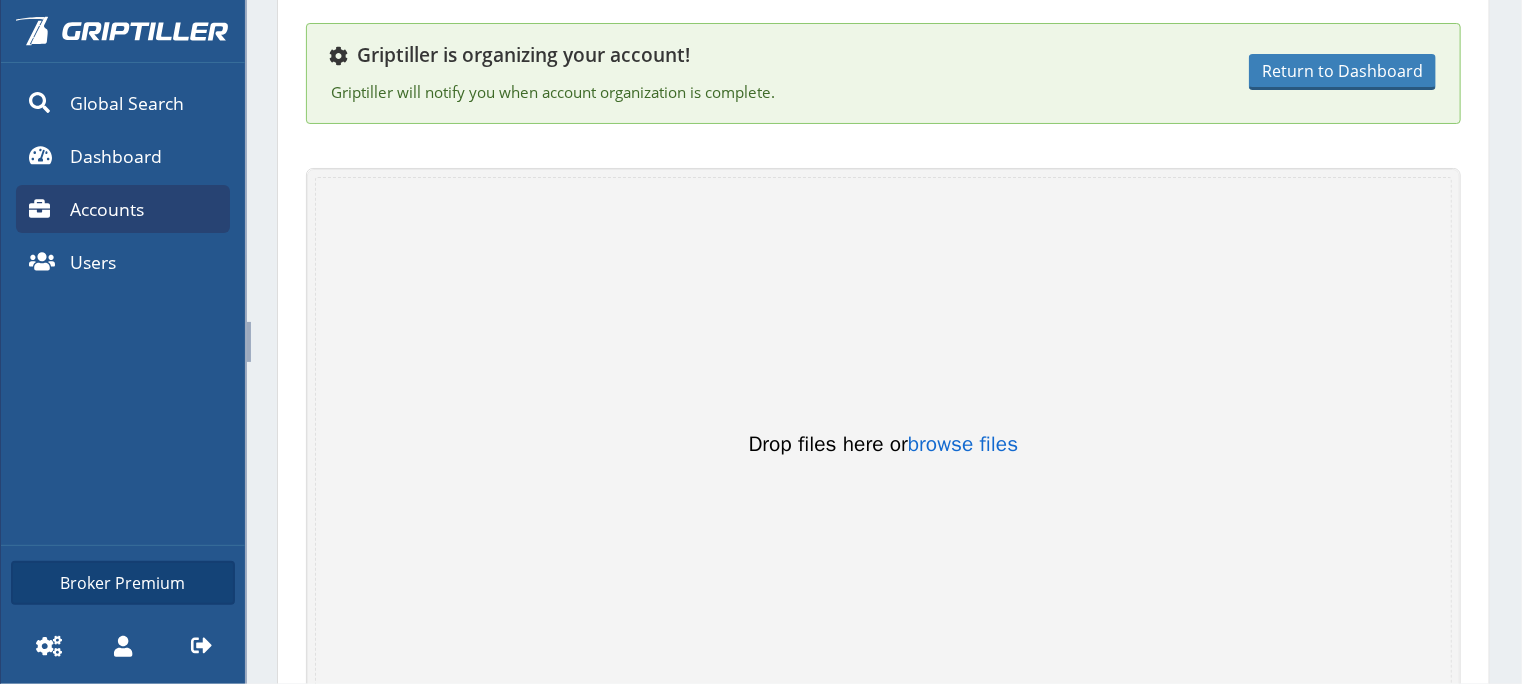 scroll, scrollTop: 0, scrollLeft: 0, axis: both 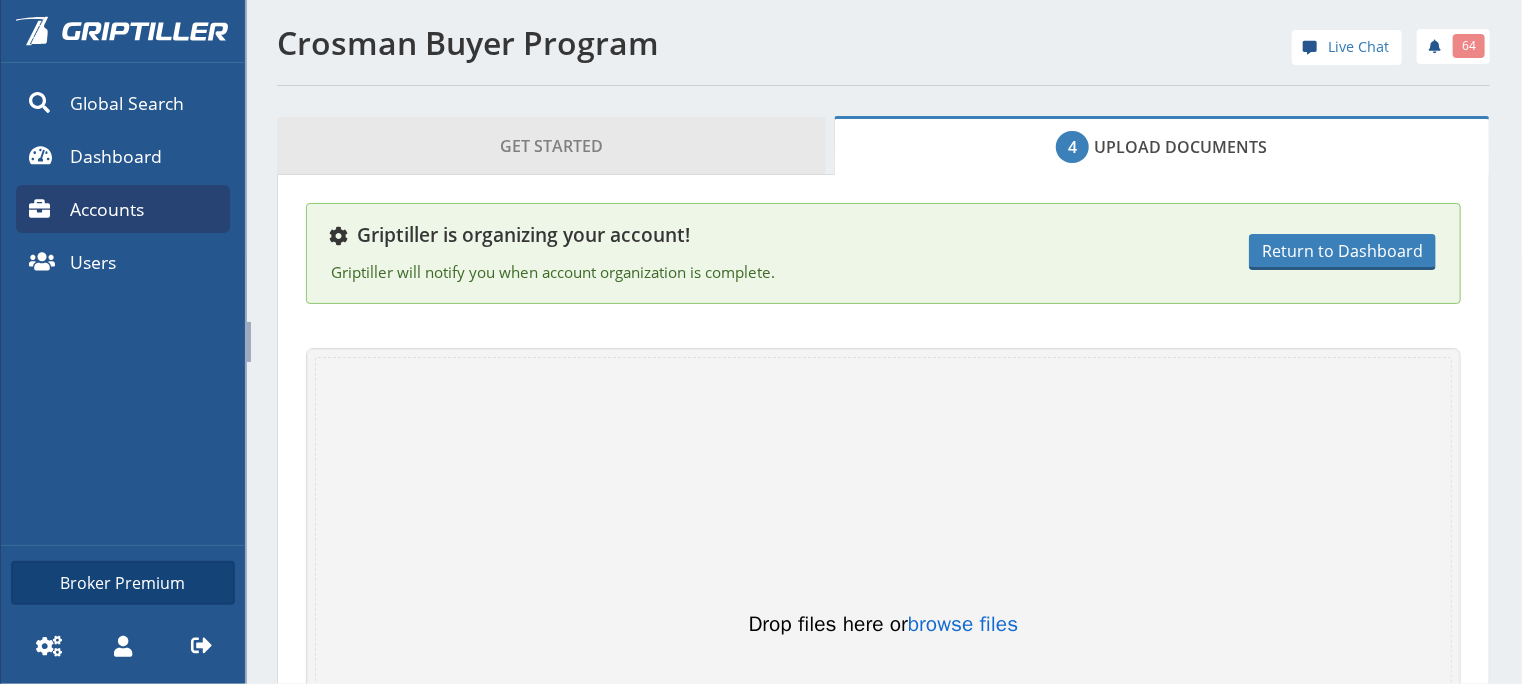 click on "Get Started" at bounding box center (551, 146) 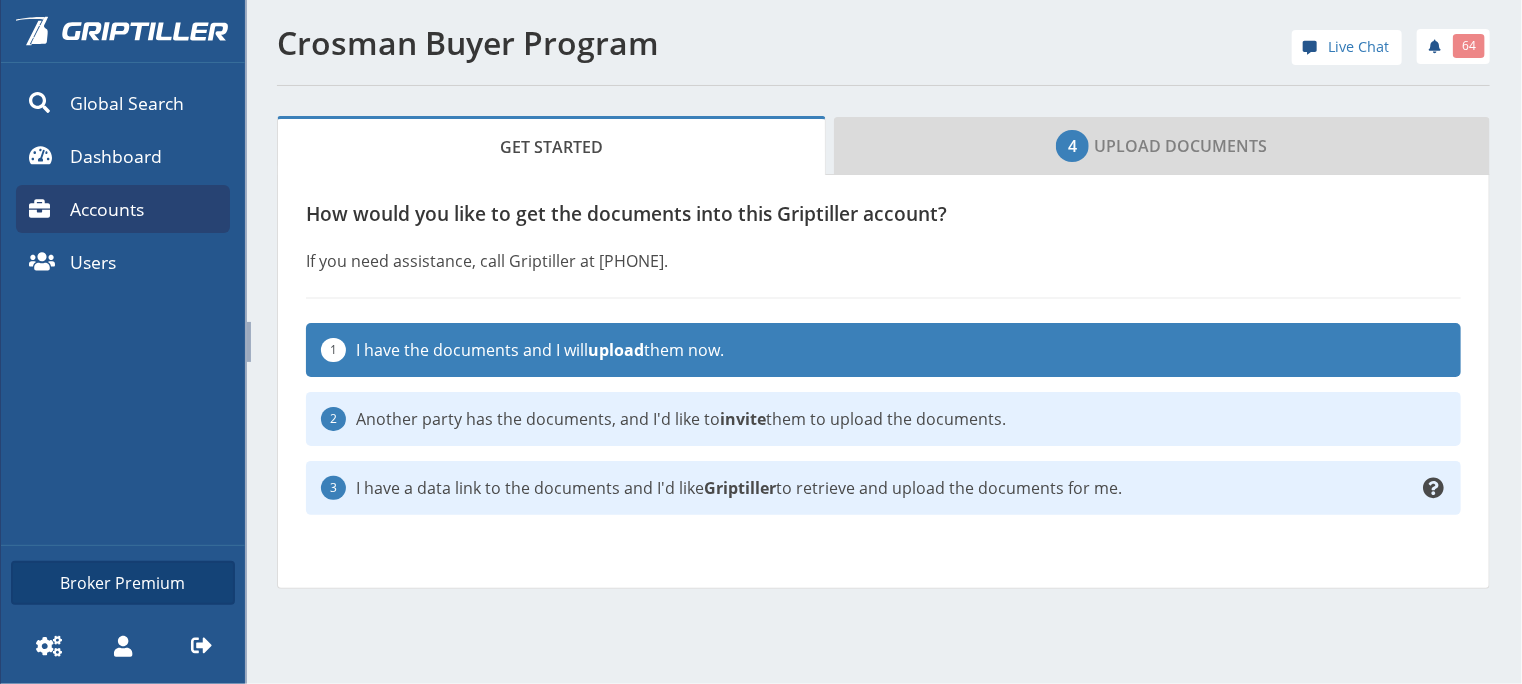 drag, startPoint x: 475, startPoint y: 43, endPoint x: 349, endPoint y: 149, distance: 164.65723 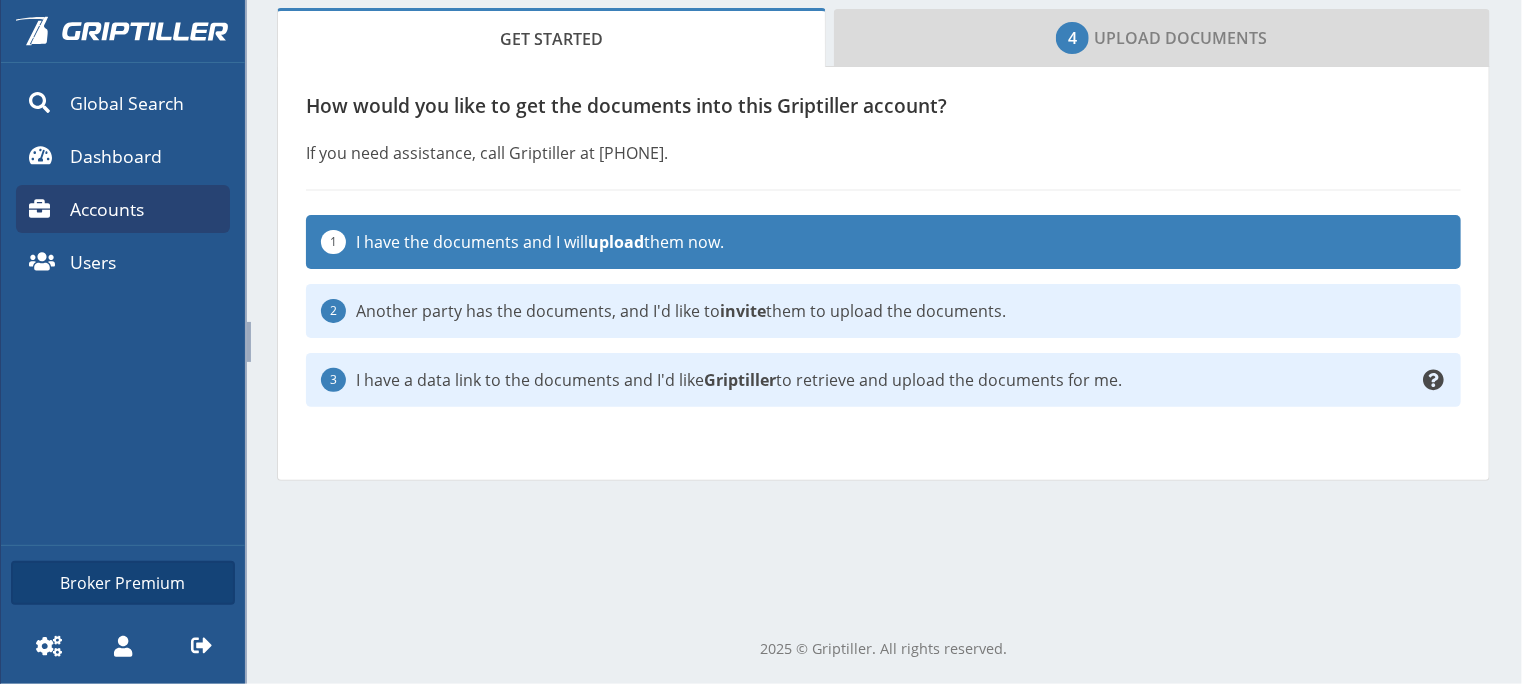 scroll, scrollTop: 0, scrollLeft: 0, axis: both 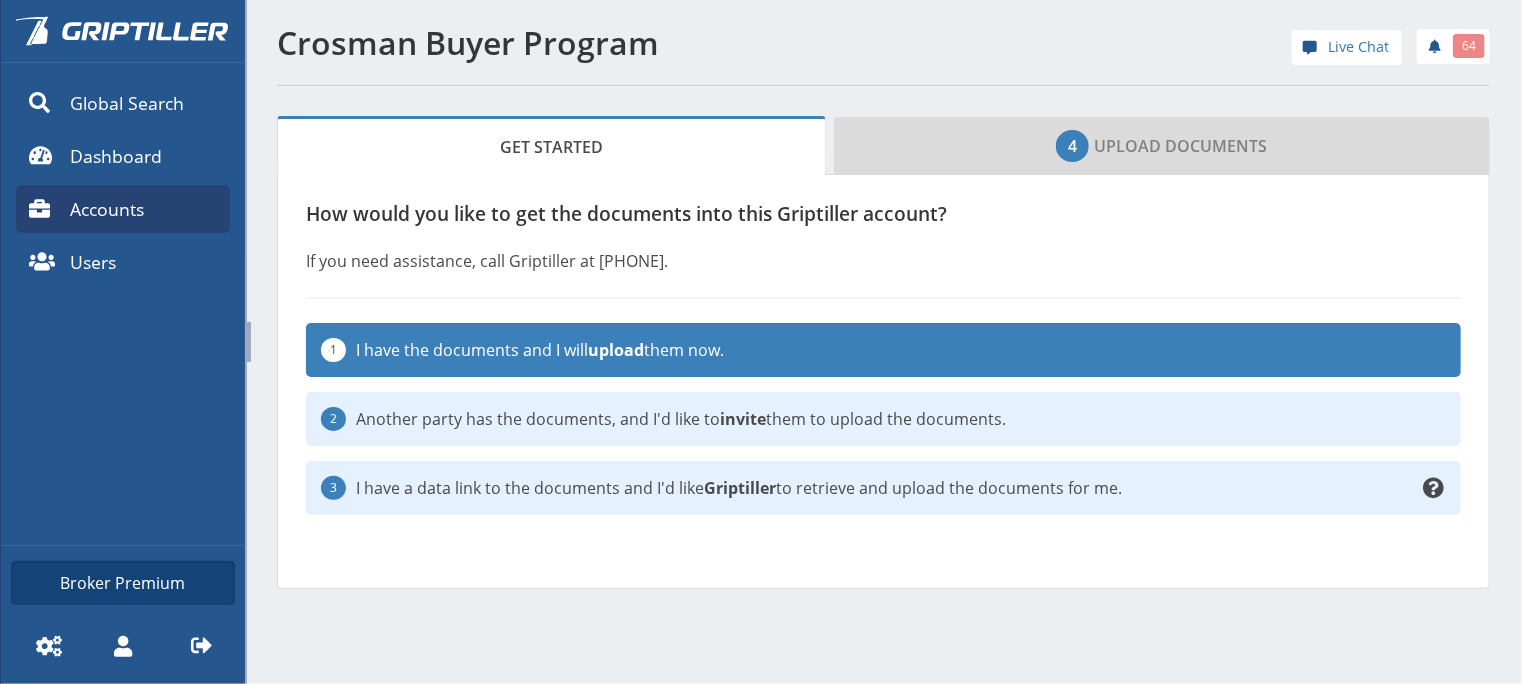 click on "Crosman Buyer Program" at bounding box center [574, 43] 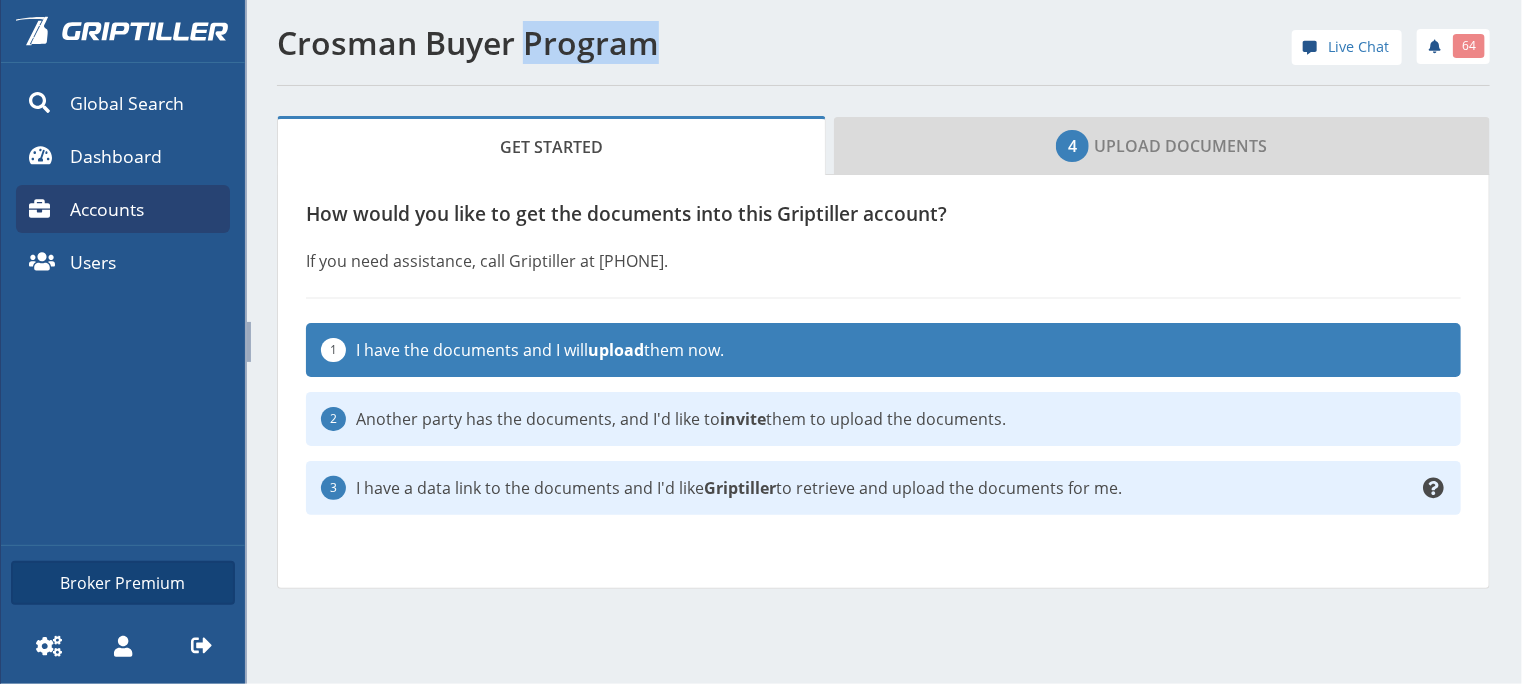 click on "Crosman Buyer Program" at bounding box center (574, 43) 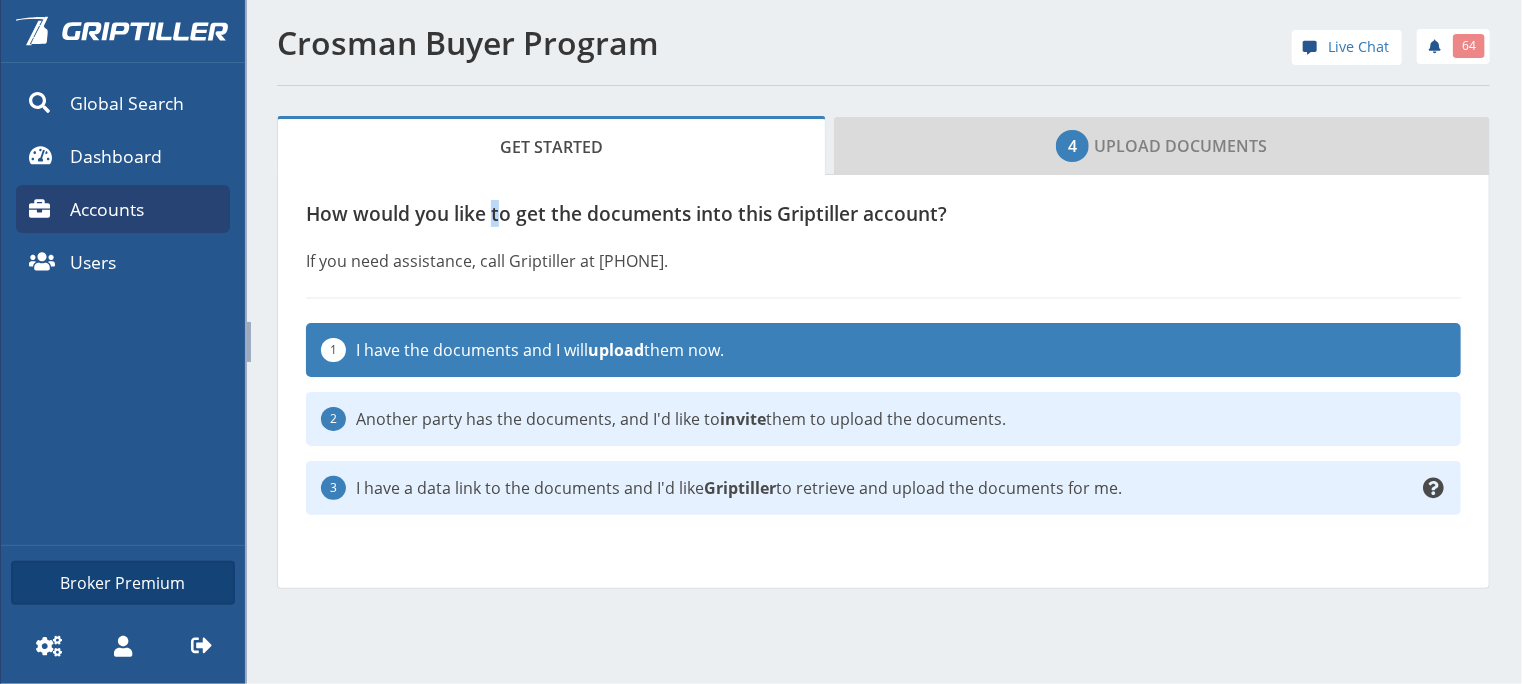 drag, startPoint x: 580, startPoint y: 52, endPoint x: 496, endPoint y: 225, distance: 192.31485 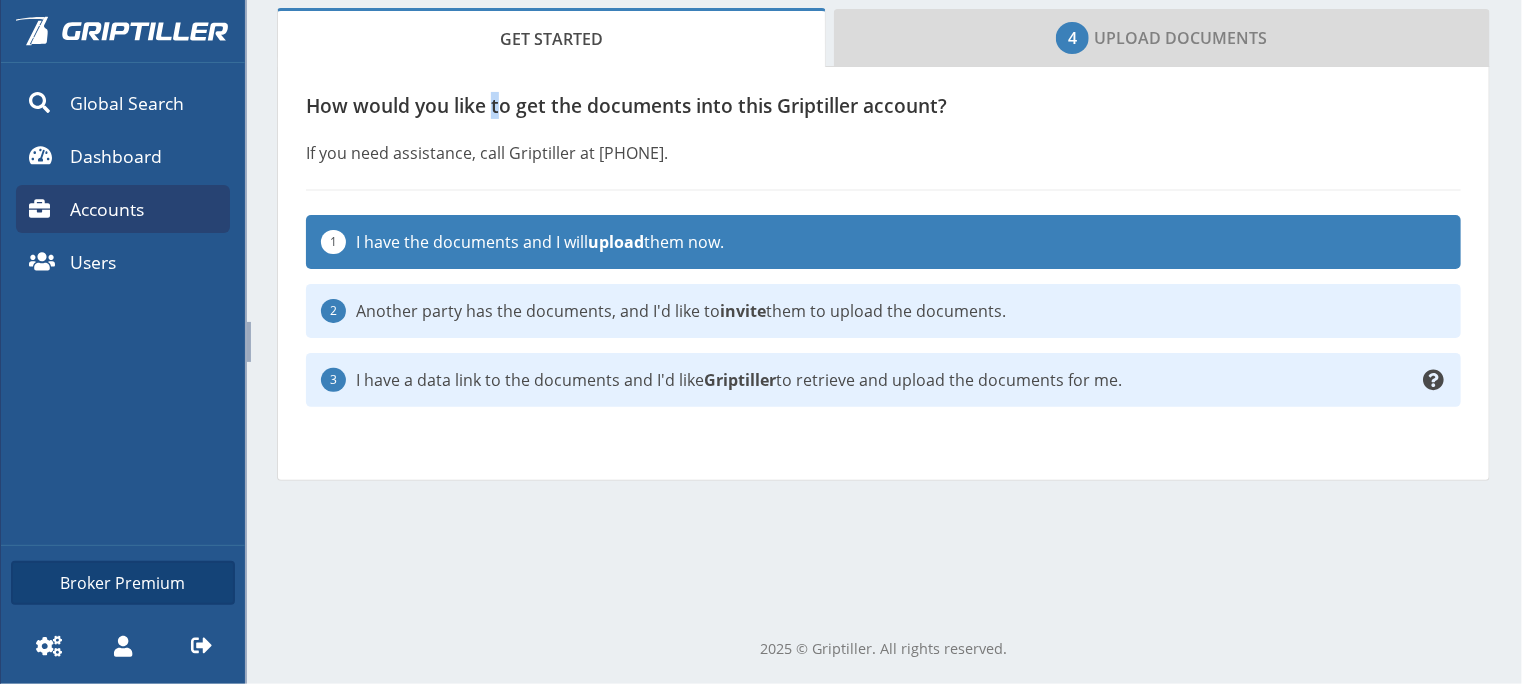scroll, scrollTop: 0, scrollLeft: 0, axis: both 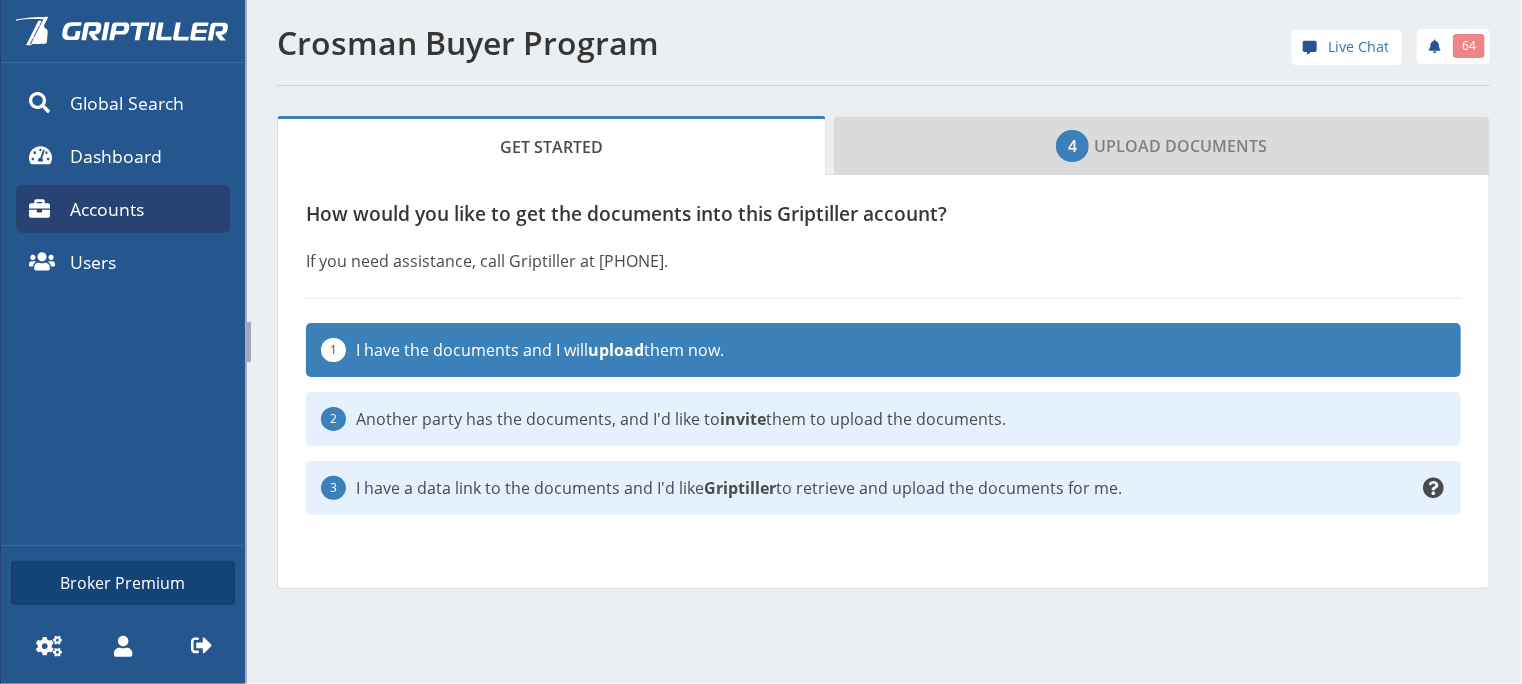 click on "Crosman Buyer Program" at bounding box center [574, 43] 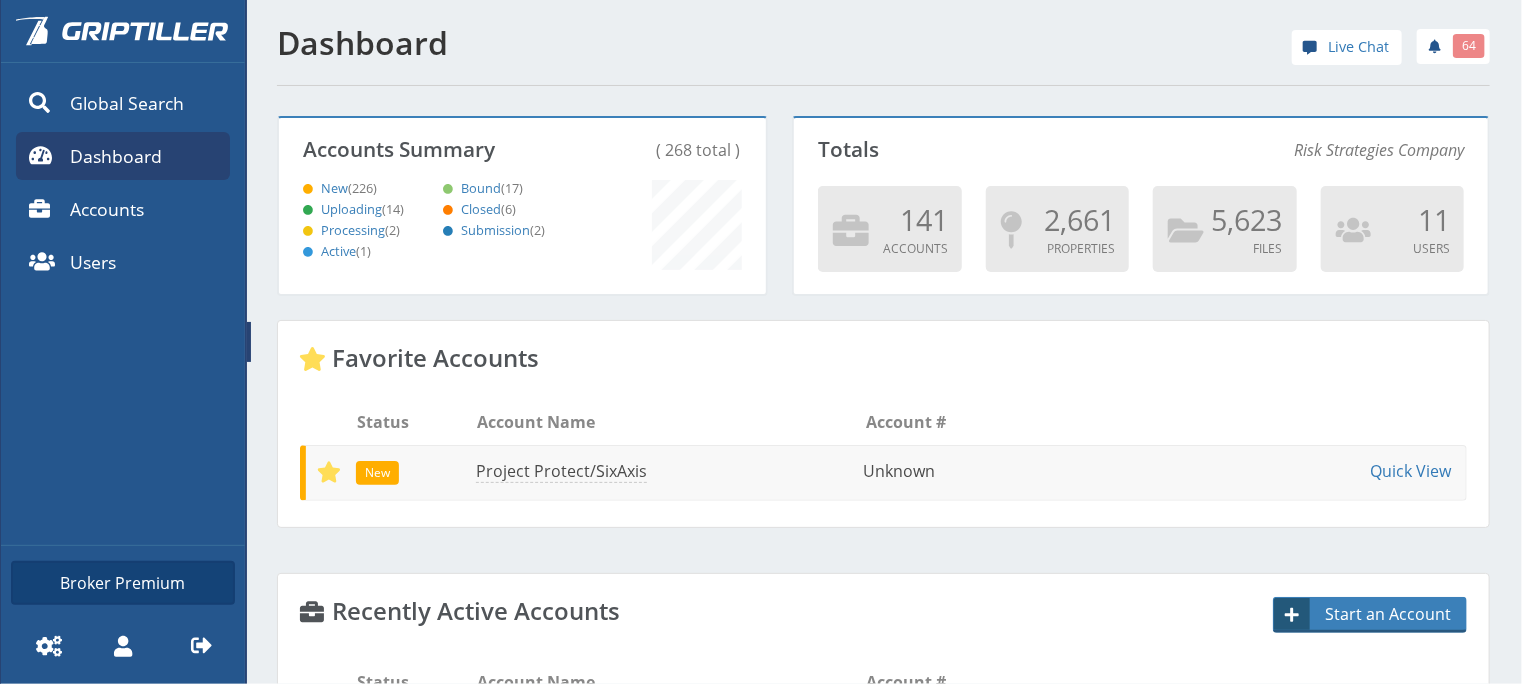 scroll, scrollTop: 999823, scrollLeft: 999517, axis: both 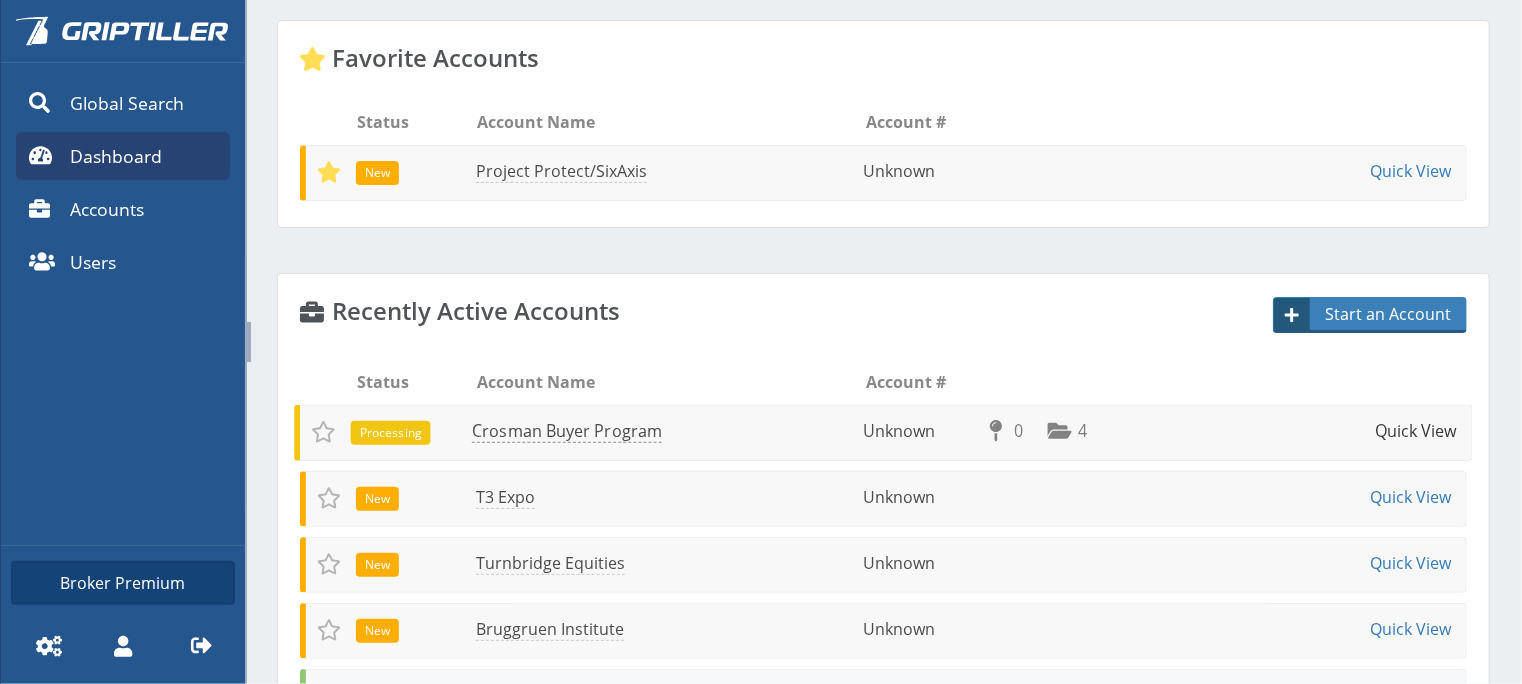 drag, startPoint x: 607, startPoint y: 428, endPoint x: 1400, endPoint y: 427, distance: 793.0006 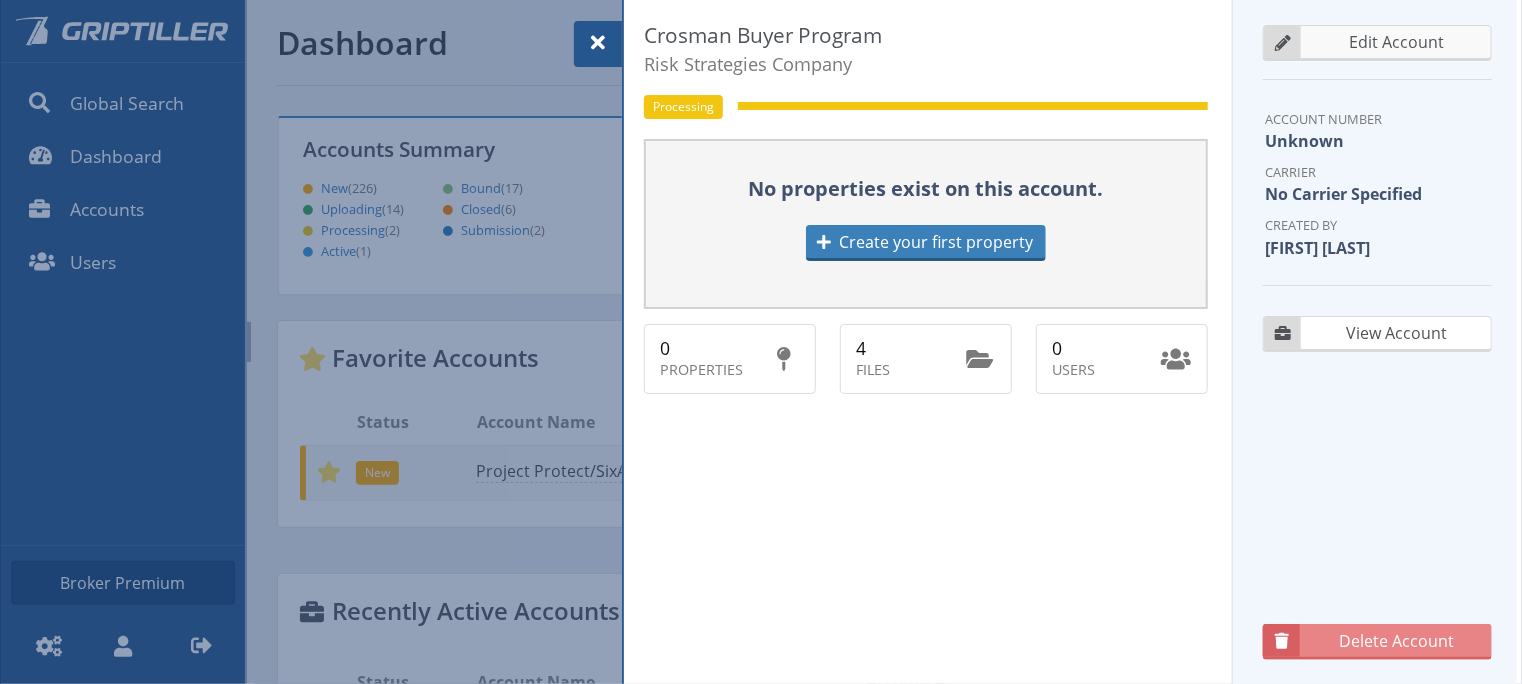 click on "Edit Account" at bounding box center [1377, 43] 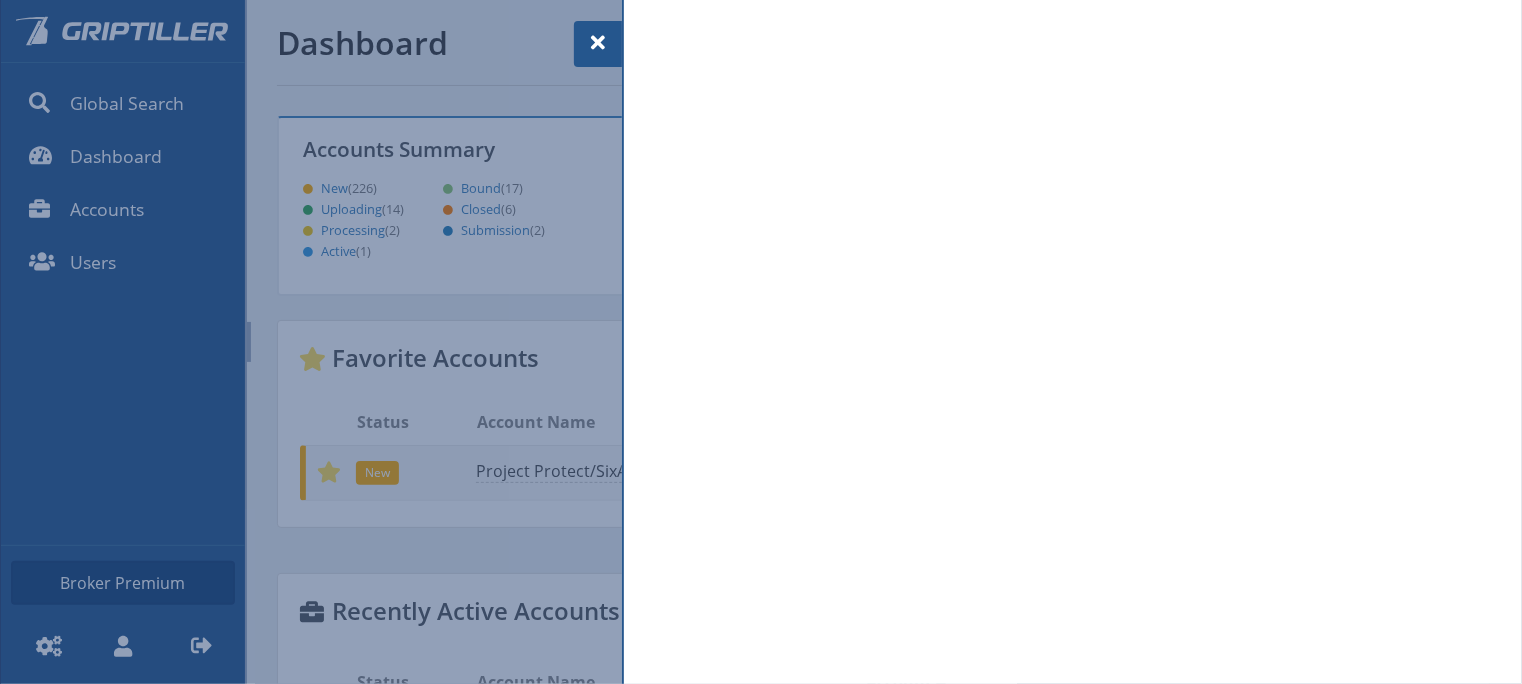 select on "**" 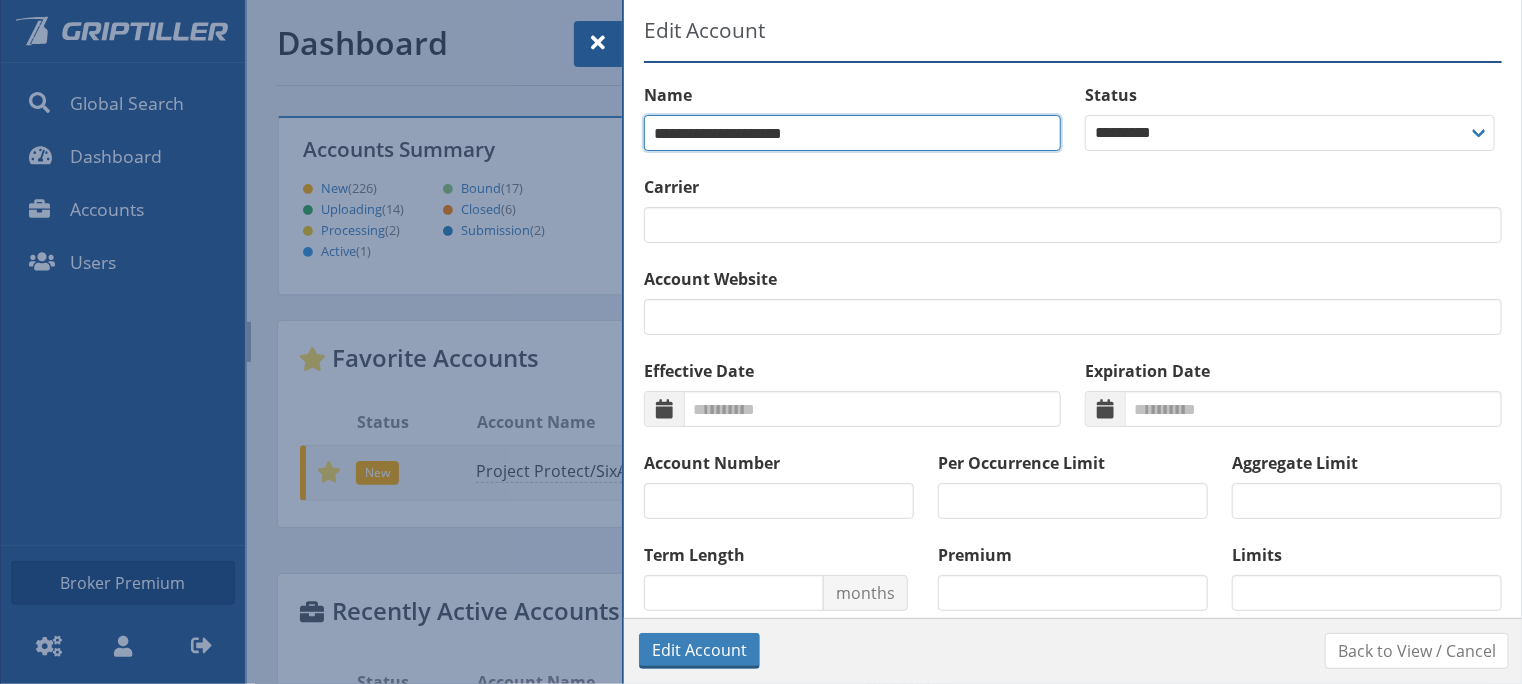 drag, startPoint x: 723, startPoint y: 135, endPoint x: 593, endPoint y: 129, distance: 130.13838 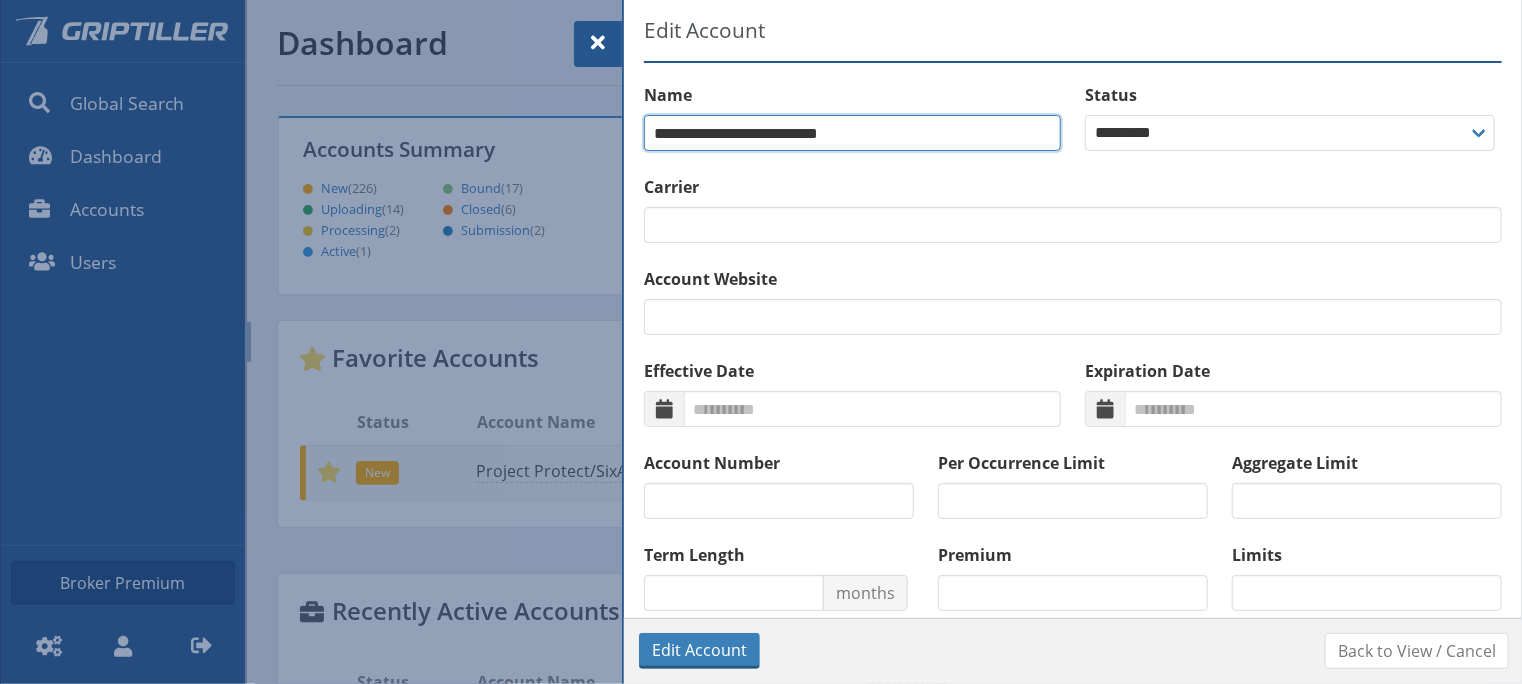 scroll, scrollTop: 46, scrollLeft: 0, axis: vertical 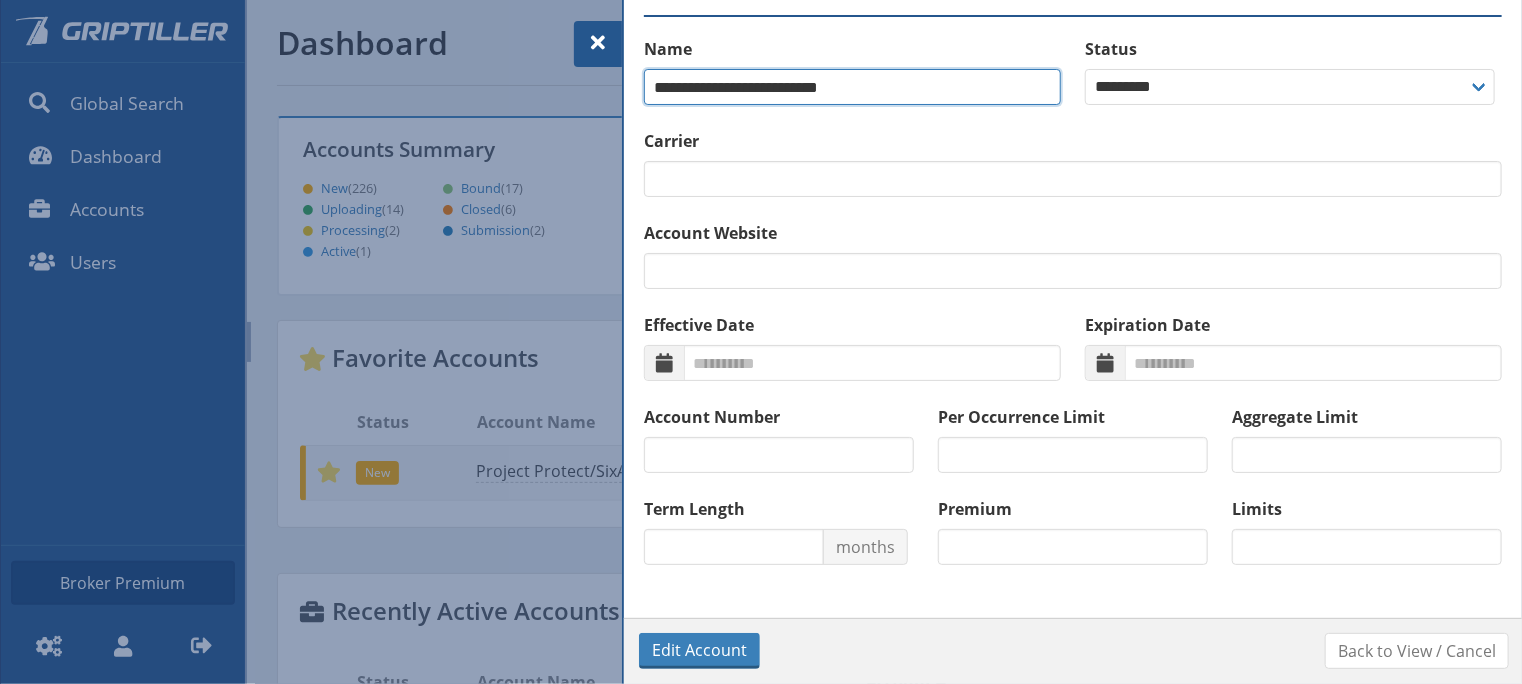type on "**********" 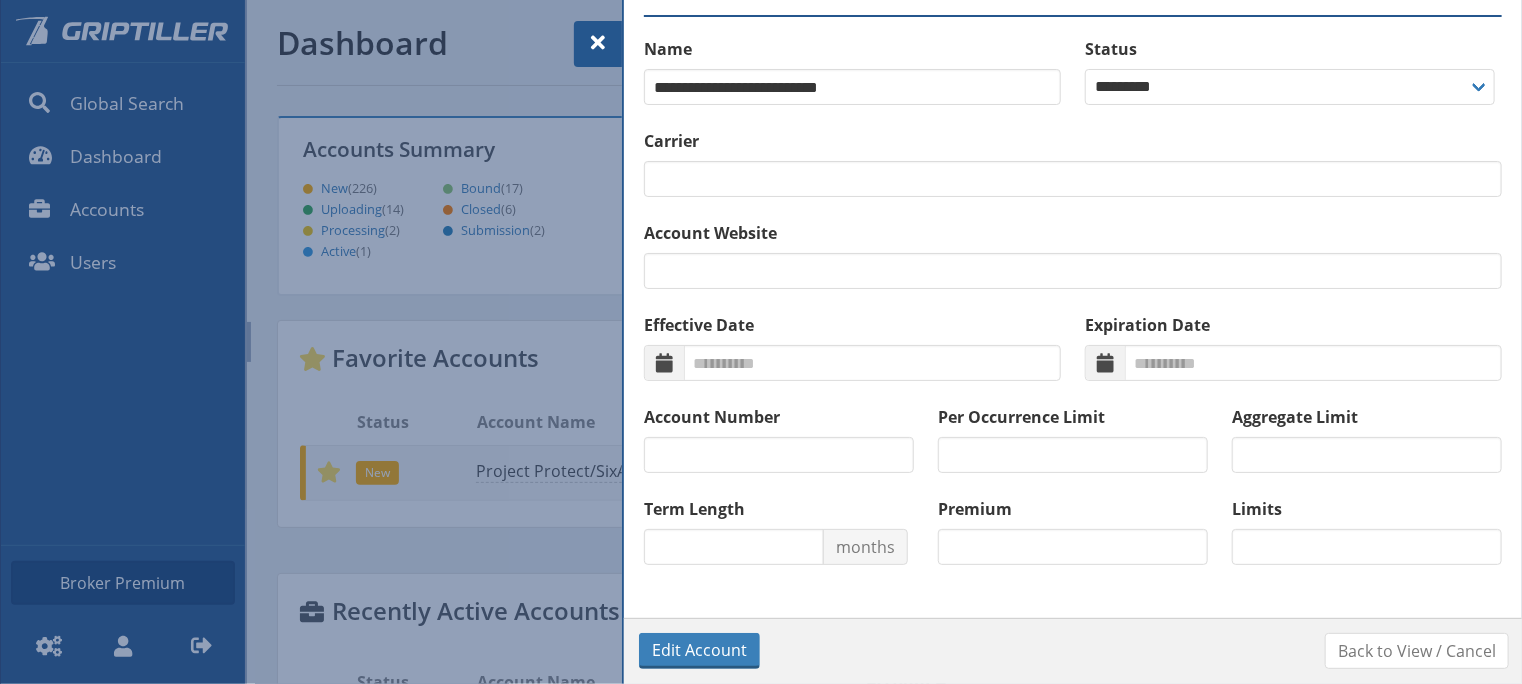 click on "Edit Account
Back to View / Cancel" at bounding box center (1074, 651) 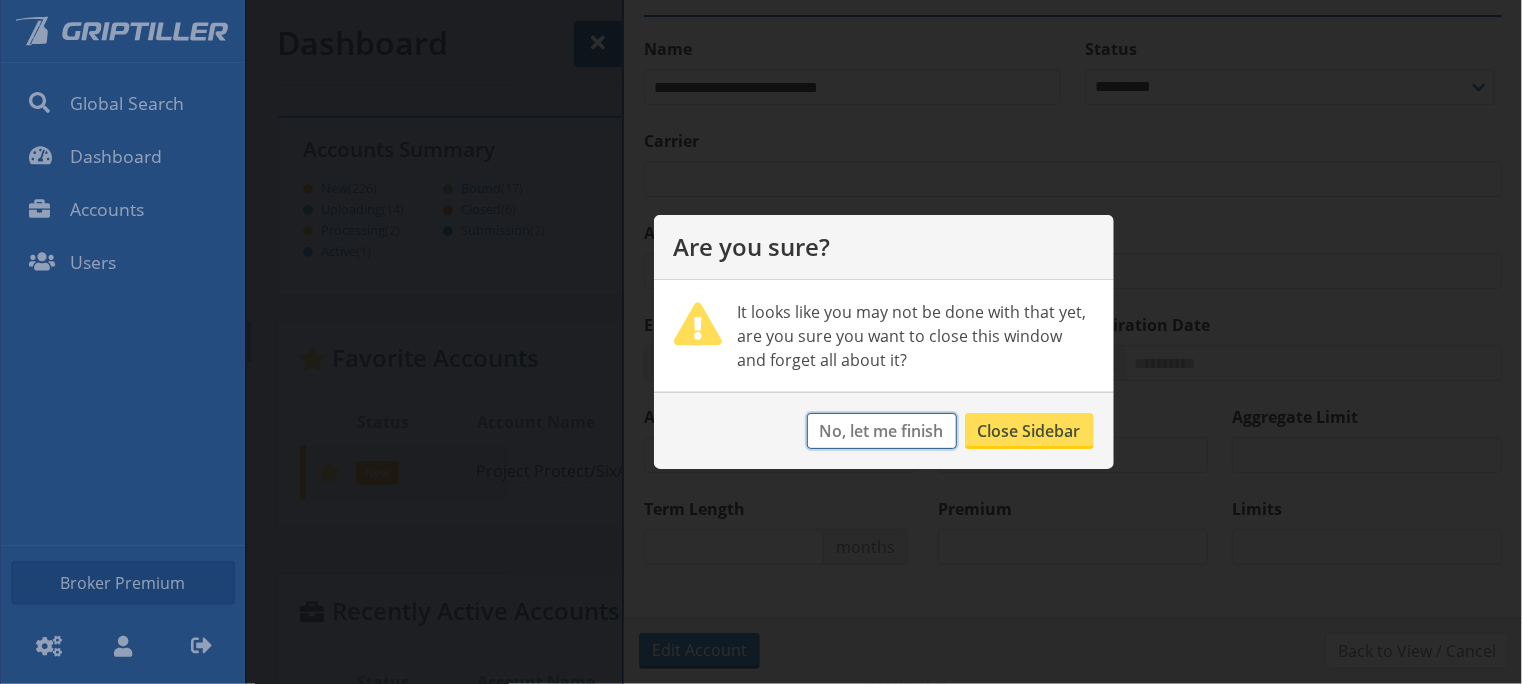 click on "No, let me finish" at bounding box center (882, 431) 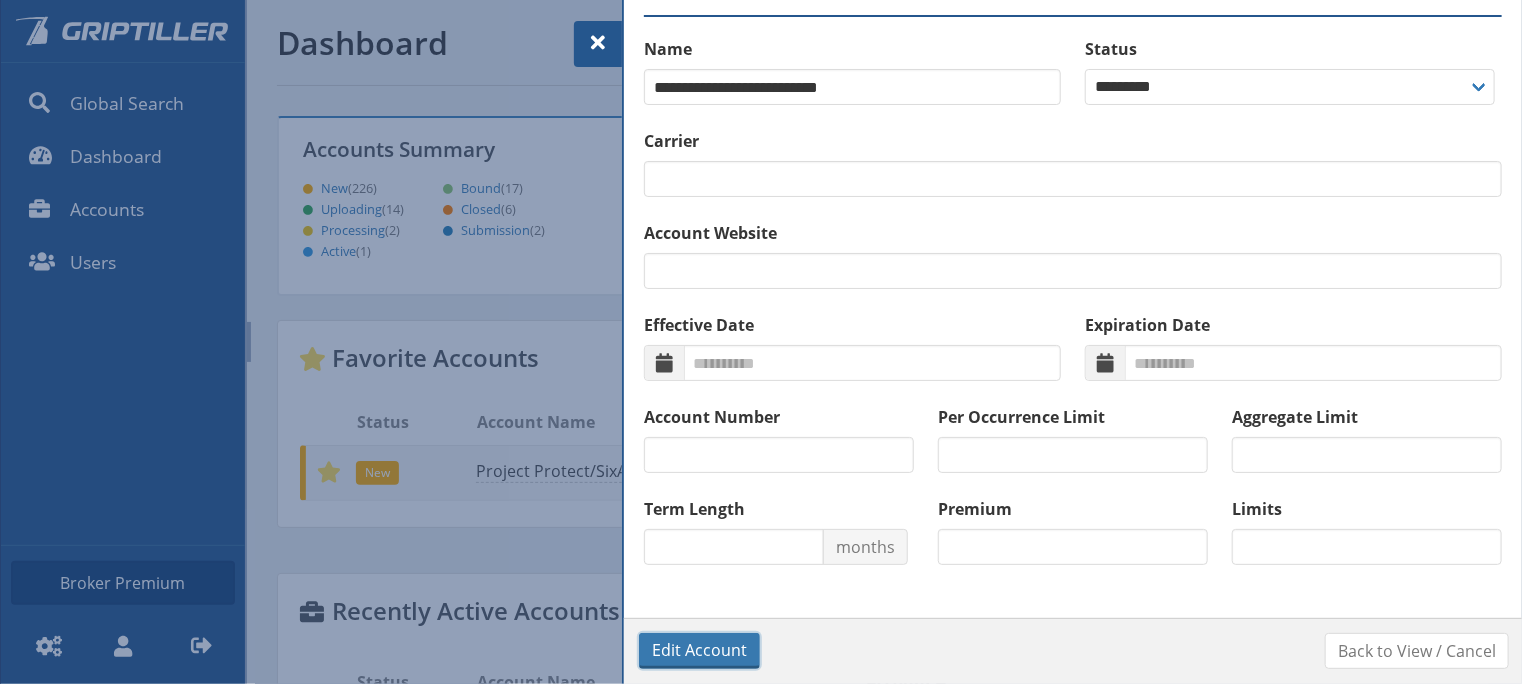 click on "Edit Account" at bounding box center (699, 650) 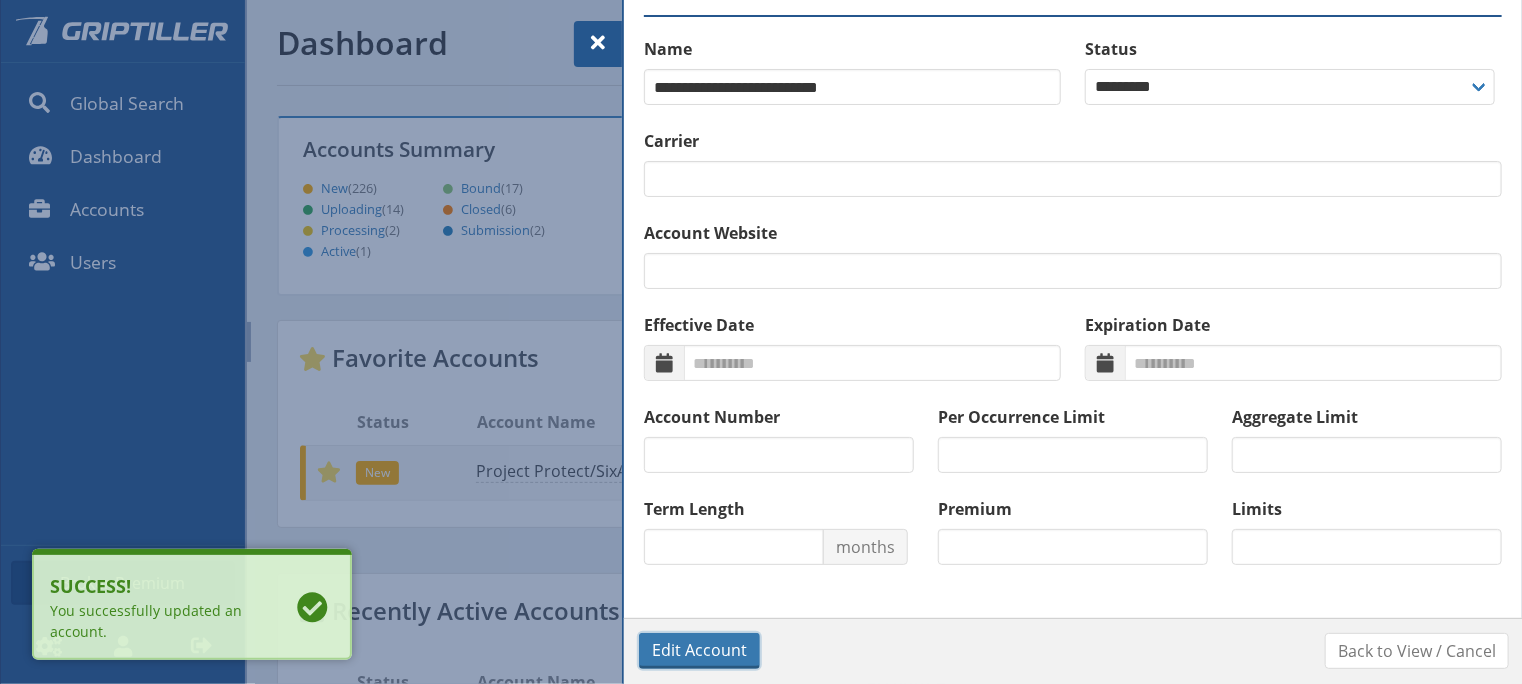 scroll, scrollTop: 999823, scrollLeft: 999517, axis: both 